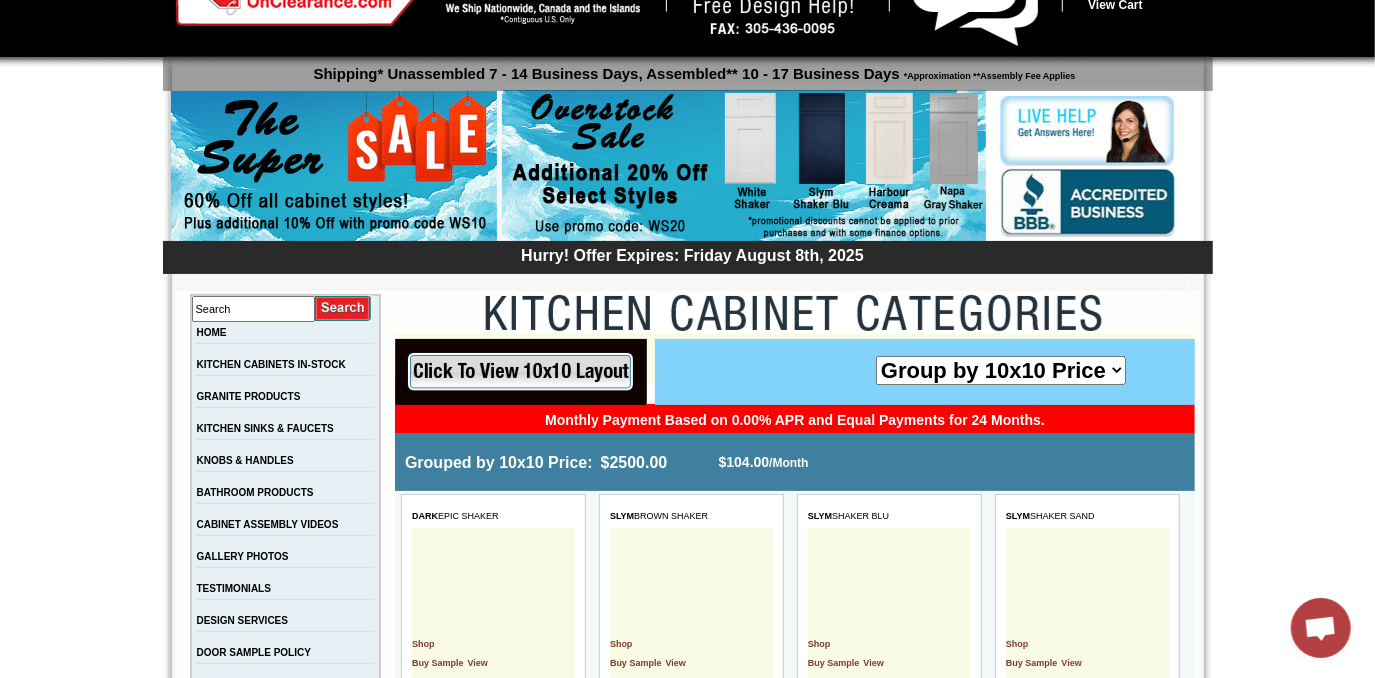 scroll, scrollTop: 0, scrollLeft: 0, axis: both 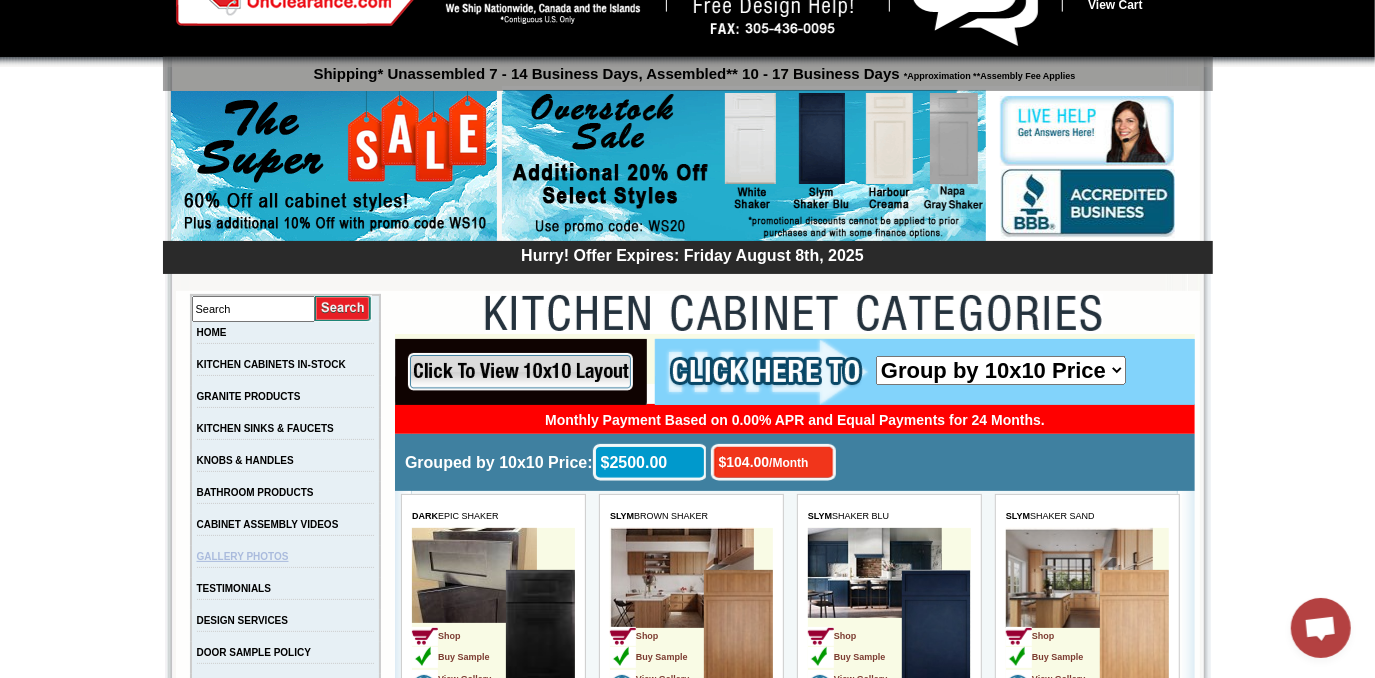 click on "GALLERY PHOTOS" at bounding box center (243, 556) 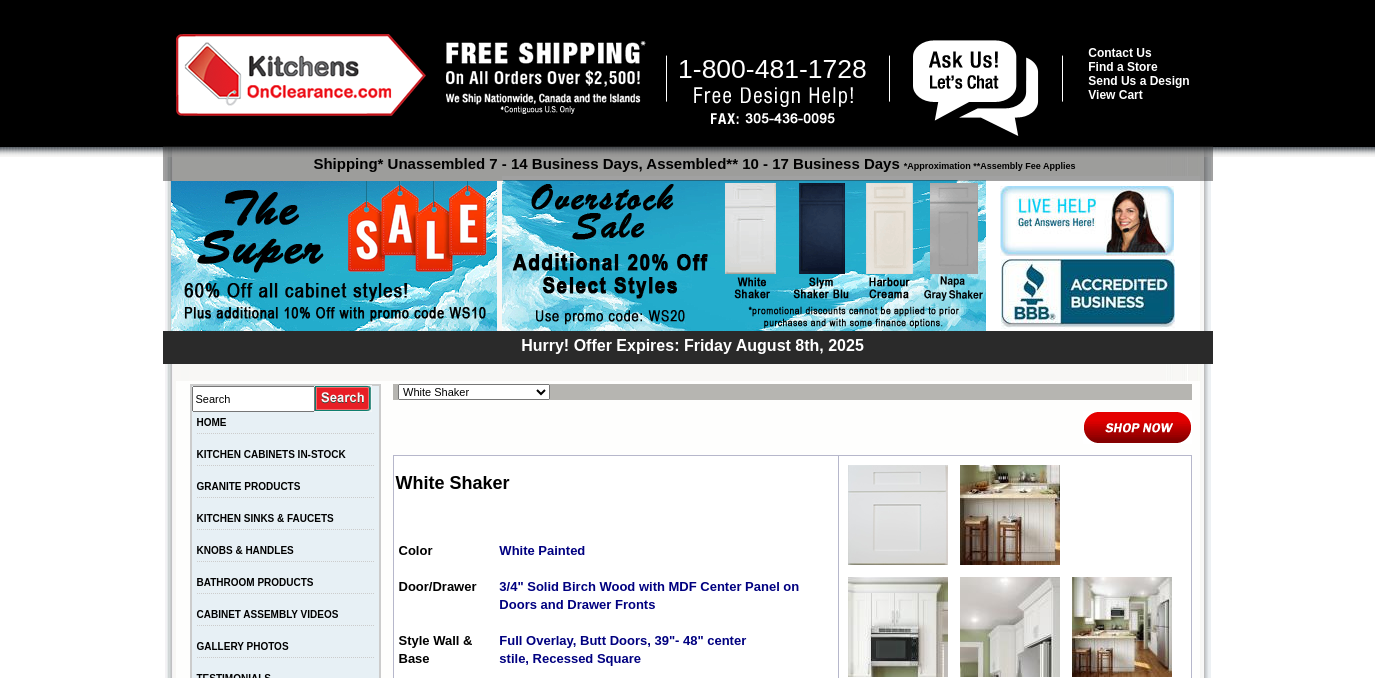 scroll, scrollTop: 0, scrollLeft: 0, axis: both 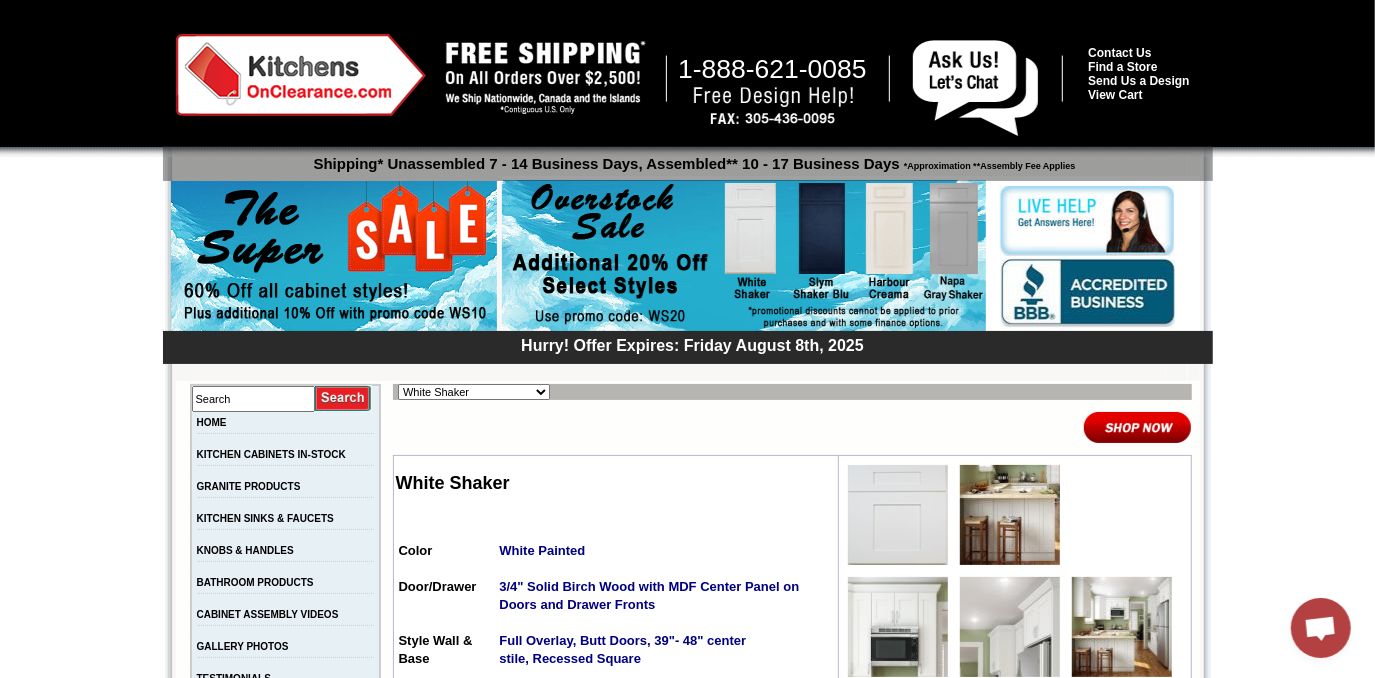 click on "Alabaster Shaker Altmann Yellow Walnut Ashton White Shaker Baycreek Gray Bellmonte Maple Belton Blue Shaker Black Pearl Shaker Black Valley Shaker Blue Aura Shaker Blue Linen Blue Night Blue Royalle Blue Valley Shaker Brentwood Shaker Charlotte Spice Concord Cherry Shaker Cream Valley Shaker Dark Epic Shaker Della Gloss Slate Della Matte White Della White Gloss Ebony Stained Shaker Galvyston Green Shaker Gray Mist Hanover Stone Harbour Creama Harmony Shaker Mist Harmony White Shaker Honey Oak Kentwood Natural Shaker Landmark Shaker Oak Madison Mahogany Maple Manor Brown Manor Harvest Manor Slate Manor Stone Manor White Maxwell Yellow Oak Merrimac Cinder Monterey Grey Mountain Gray Napa Gray Shaker Nash Matte Sand Nash Ocean Matte Oxford White Polished Ivory Rayne Blue Matte Rayne Matte Black Rayne Matte Green Rayne White Matte Salona Sage Seattle Gray Silver Horizon Slym Brown Shaker Slym Shaker Blu Slym Shaker Oak Slym Shaker Sand Slym White Shaker Soho White Tamryn Green Shaker Taupe Linen Shaker" at bounding box center (474, 392) 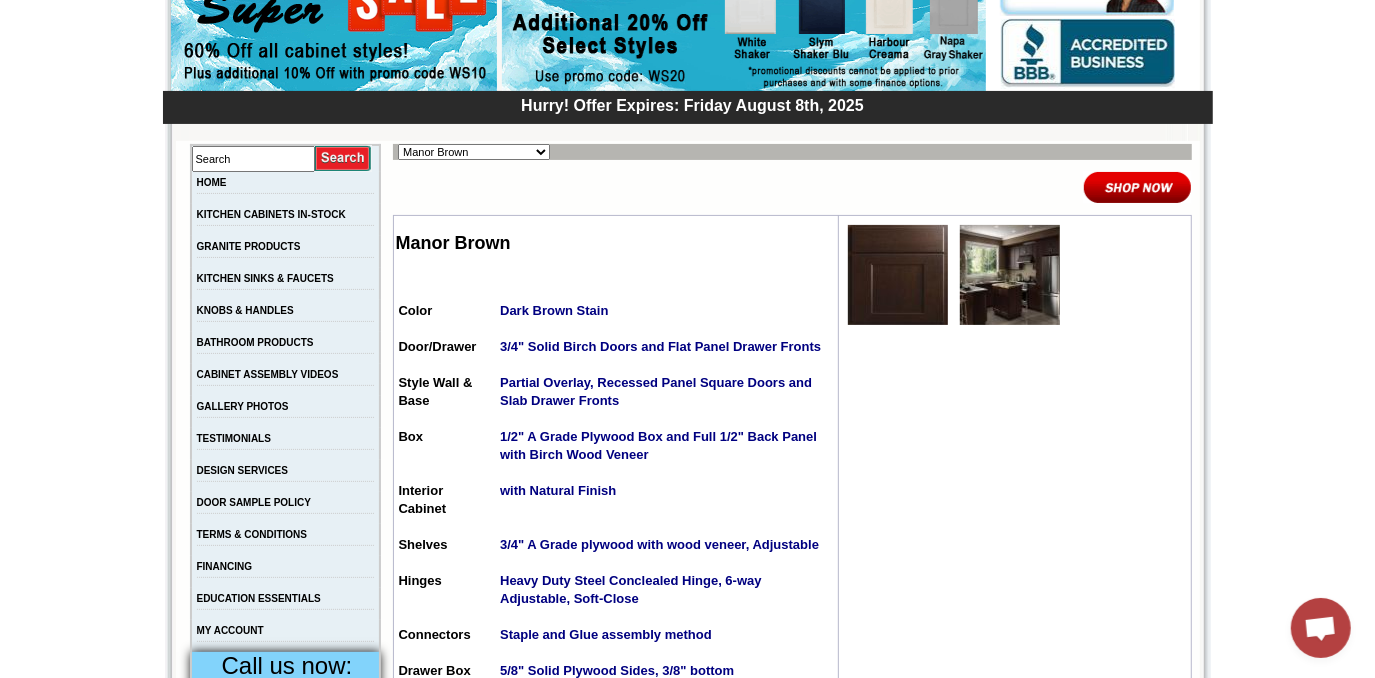 scroll, scrollTop: 272, scrollLeft: 0, axis: vertical 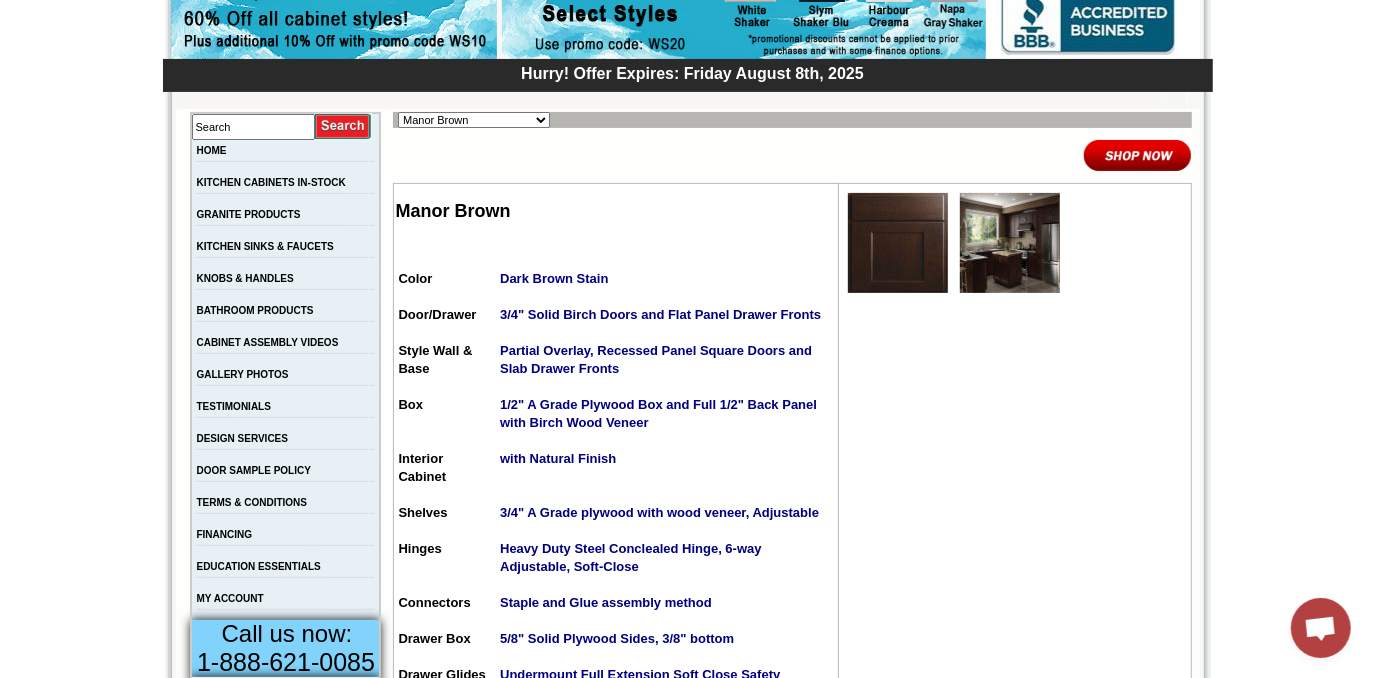 click at bounding box center (1010, 243) 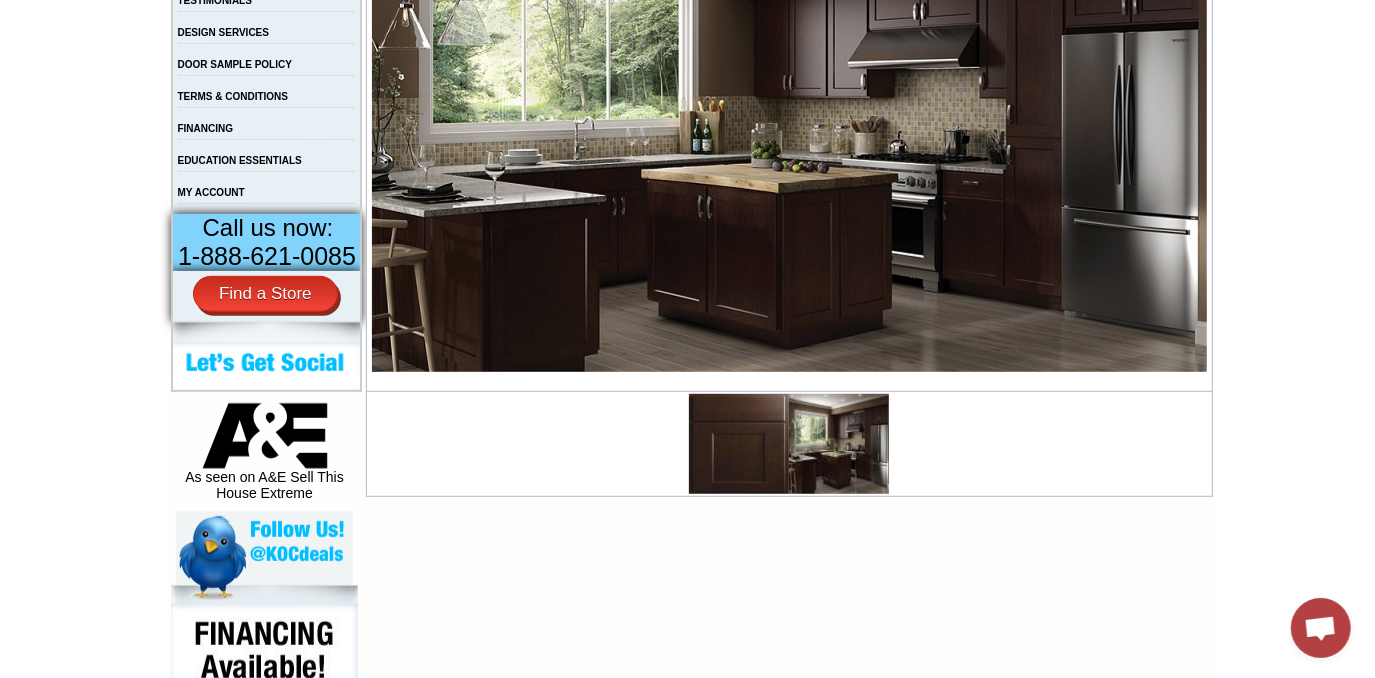 scroll, scrollTop: 636, scrollLeft: 0, axis: vertical 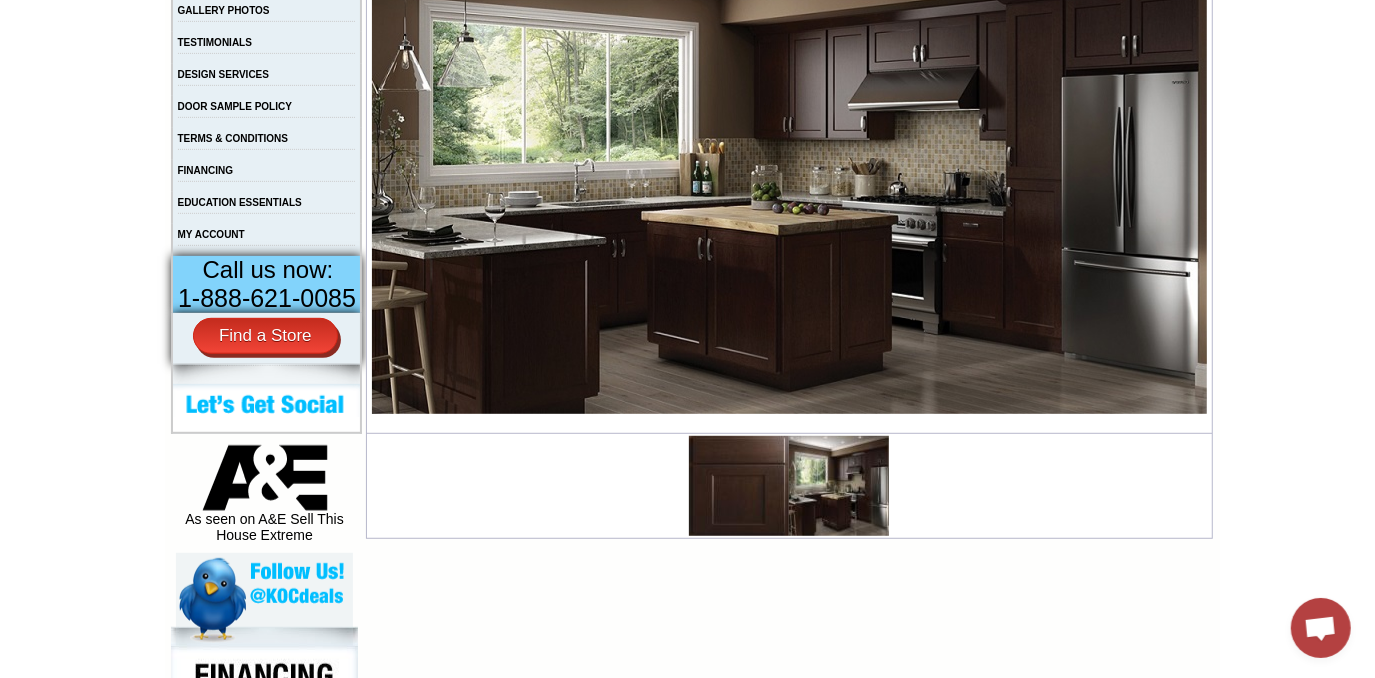 click at bounding box center (739, 486) 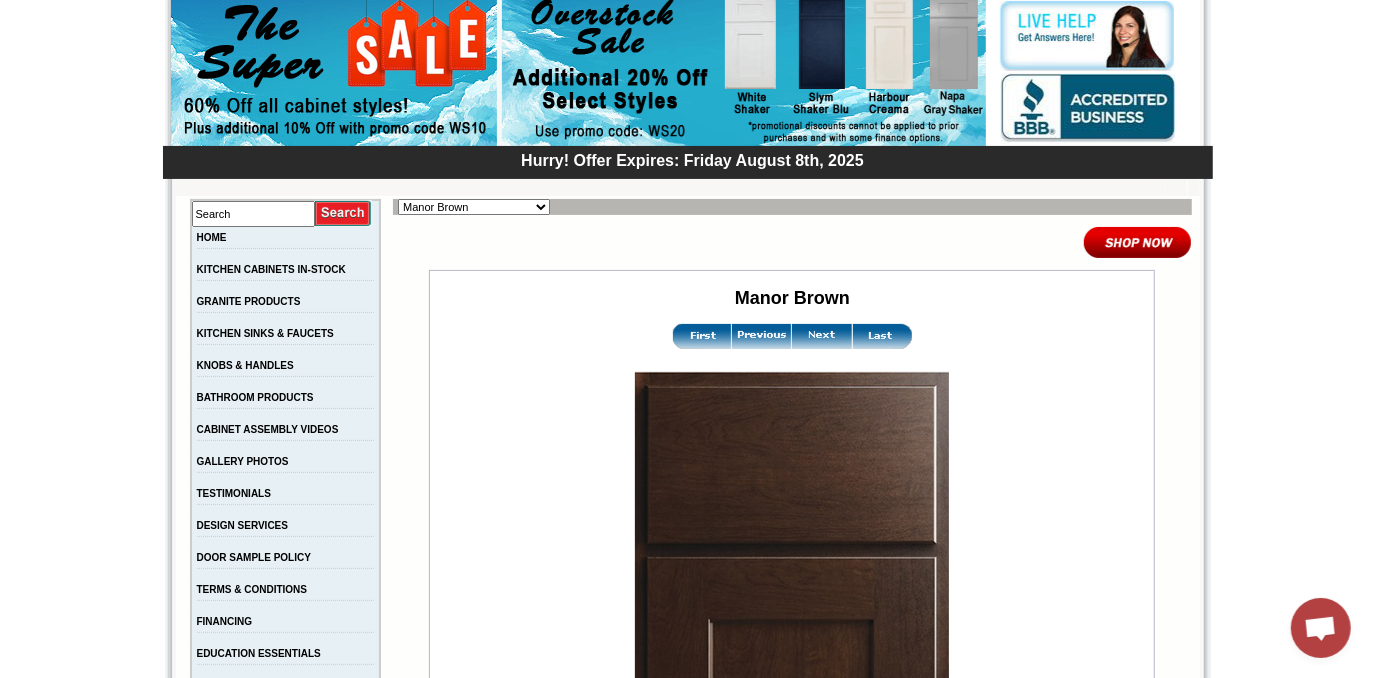 scroll, scrollTop: 181, scrollLeft: 0, axis: vertical 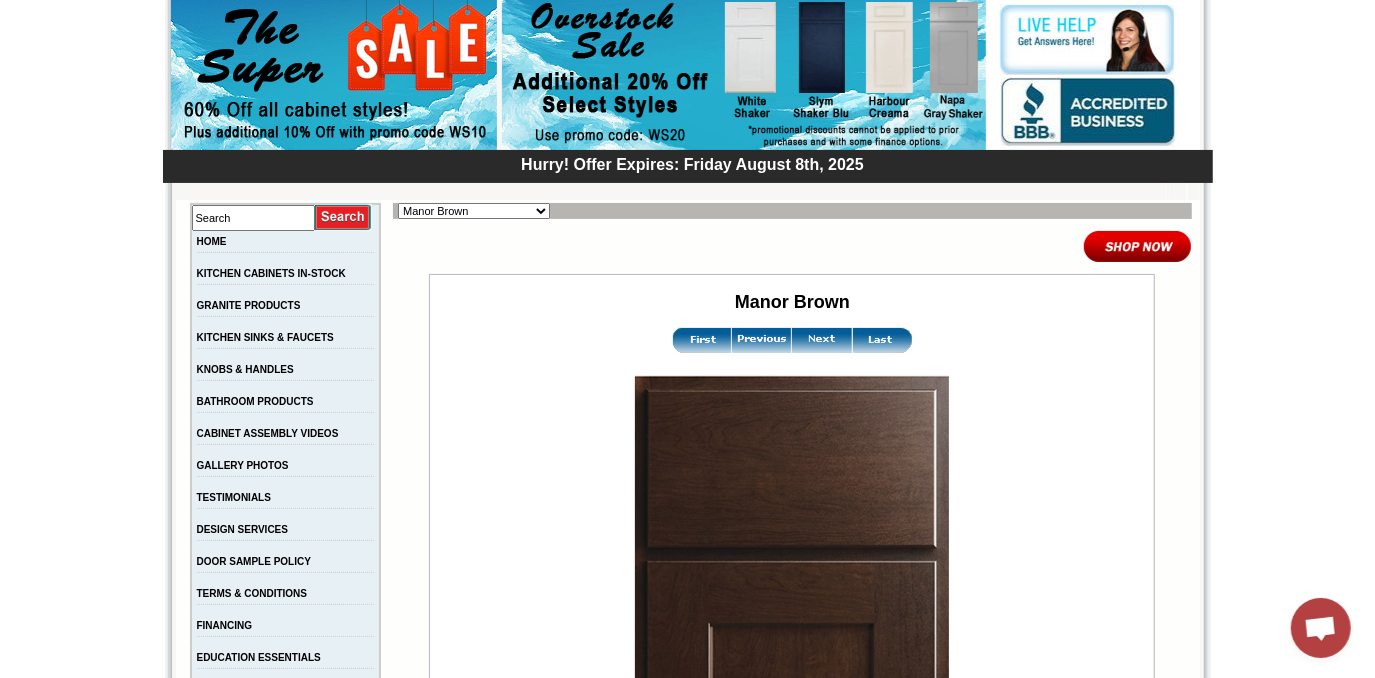 click on "Alabaster Shaker Altmann Yellow Walnut Ashton White Shaker Baycreek Gray Bellmonte Maple Belton Blue Shaker Black Pearl Shaker Black Valley Shaker Blue Aura Shaker Blue Linen Blue Night Blue Royalle Blue Valley Shaker Brentwood Shaker Charlotte Spice Concord Cherry Shaker Cream Valley Shaker Dark Epic Shaker Della Gloss Slate Della Matte White Della White Gloss Ebony Stained Shaker Galvyston Green Shaker Gray Mist Hanover Stone Harbour Creama Harmony Shaker Mist Harmony White Shaker Honey Oak Kentwood Natural Shaker Landmark Shaker Oak Madison Mahogany Maple Manor Brown Manor Harvest Manor Slate Manor Stone Manor White Maxwell Yellow Oak Merrimac Cinder Monterey Grey Mountain Gray Napa Gray Shaker Nash Matte Sand Nash Ocean Matte Oxford White Polished Ivory Rayne Blue Matte Rayne Matte Black Rayne Matte Green Rayne White Matte Salona Sage Seattle Gray Silver Horizon Slym Brown Shaker Slym Shaker Blu Slym Shaker Oak Slym Shaker Sand Slym White Shaker Soho White Tamryn Green Shaker Taupe Linen Shaker" at bounding box center [474, 211] 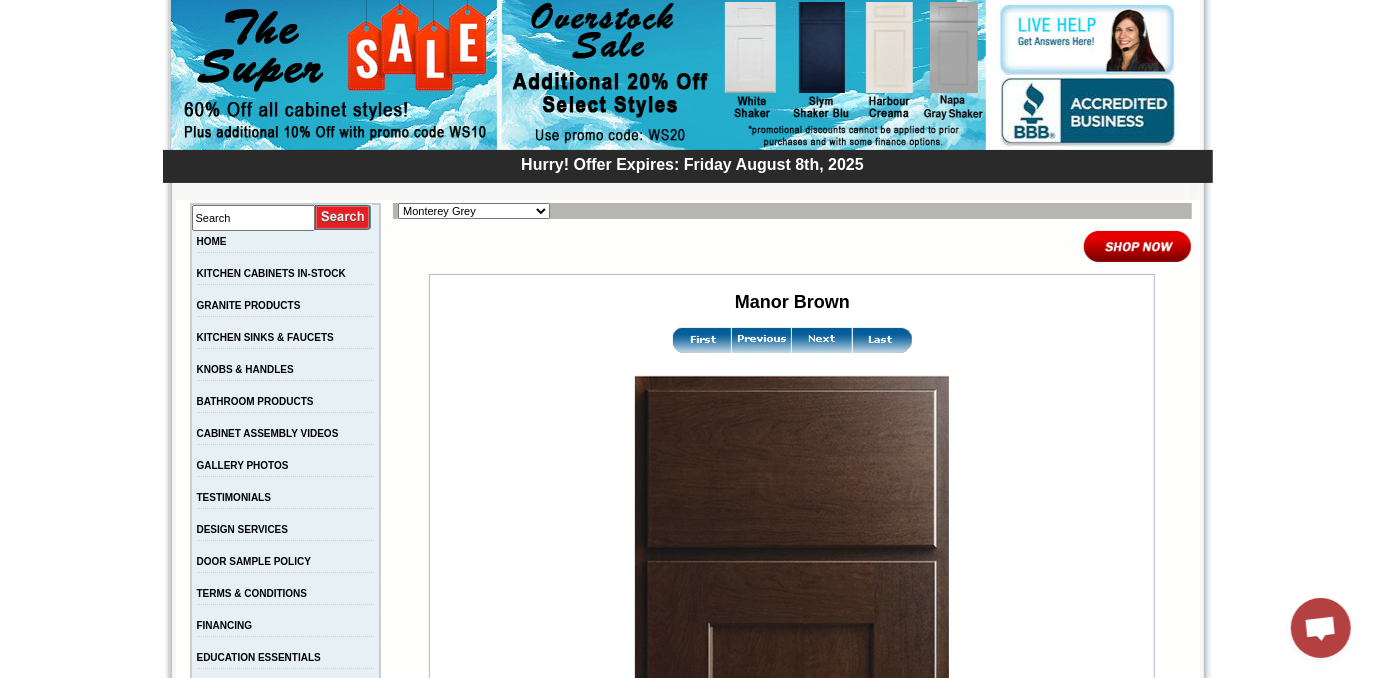 click on "Alabaster Shaker Altmann Yellow Walnut Ashton White Shaker Baycreek Gray Bellmonte Maple Belton Blue Shaker Black Pearl Shaker Black Valley Shaker Blue Aura Shaker Blue Linen Blue Night Blue Royalle Blue Valley Shaker Brentwood Shaker Charlotte Spice Concord Cherry Shaker Cream Valley Shaker Dark Epic Shaker Della Gloss Slate Della Matte White Della White Gloss Ebony Stained Shaker Galvyston Green Shaker Gray Mist Hanover Stone Harbour Creama Harmony Shaker Mist Harmony White Shaker Honey Oak Kentwood Natural Shaker Landmark Shaker Oak Madison Mahogany Maple Manor Brown Manor Harvest Manor Slate Manor Stone Manor White Maxwell Yellow Oak Merrimac Cinder Monterey Grey Mountain Gray Napa Gray Shaker Nash Matte Sand Nash Ocean Matte Oxford White Polished Ivory Rayne Blue Matte Rayne Matte Black Rayne Matte Green Rayne White Matte Salona Sage Seattle Gray Silver Horizon Slym Brown Shaker Slym Shaker Blu Slym Shaker Oak Slym Shaker Sand Slym White Shaker Soho White Tamryn Green Shaker Taupe Linen Shaker" at bounding box center (474, 211) 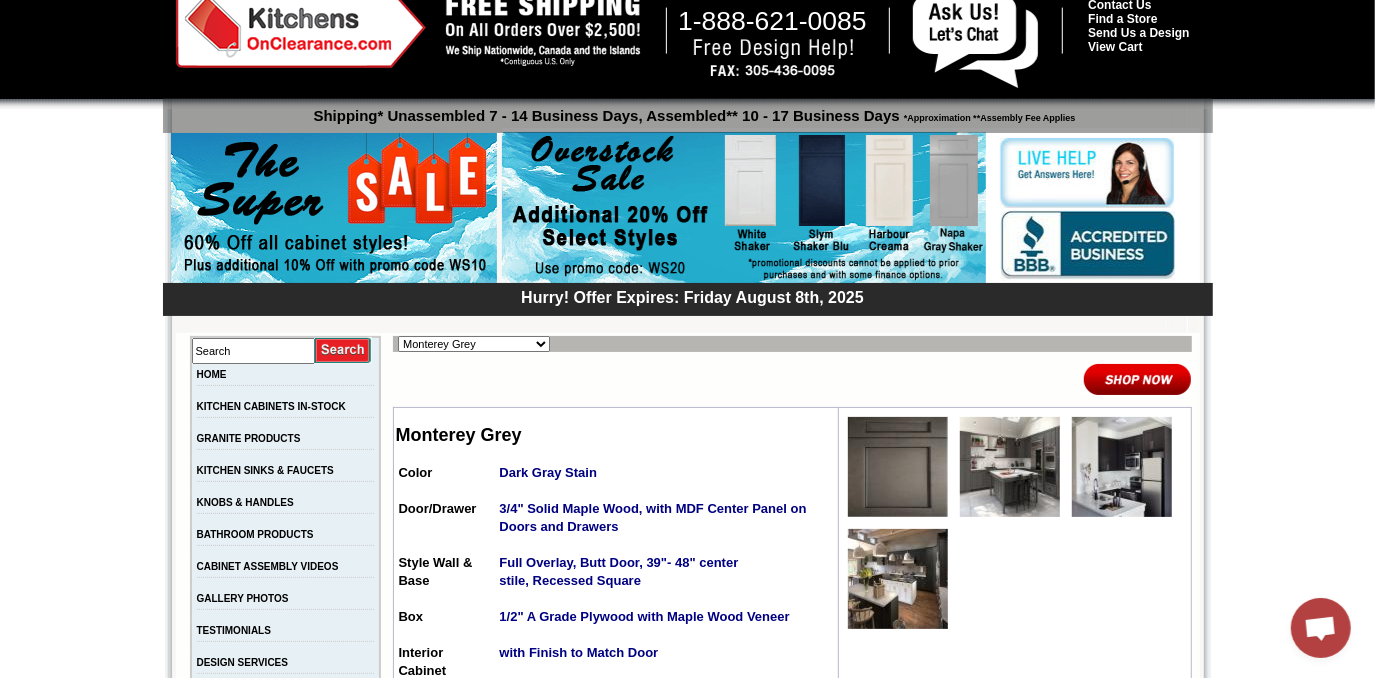 scroll, scrollTop: 90, scrollLeft: 0, axis: vertical 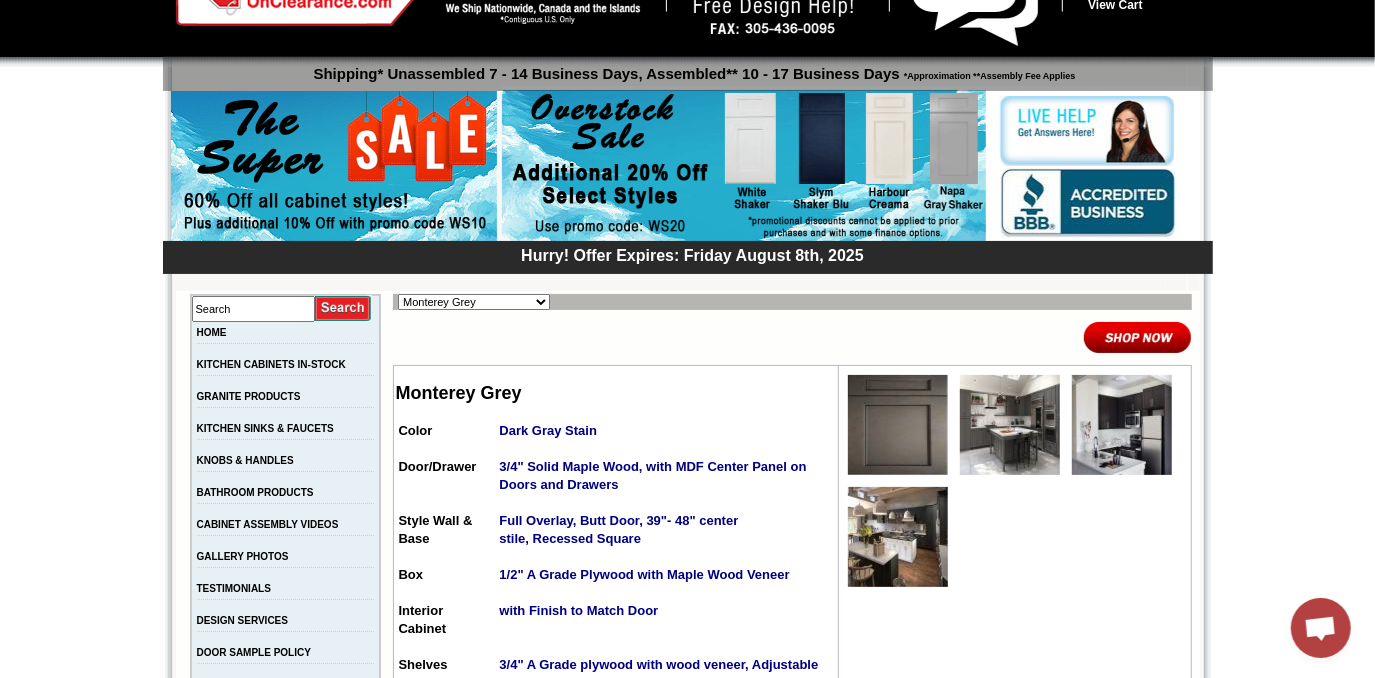 click at bounding box center [1010, 425] 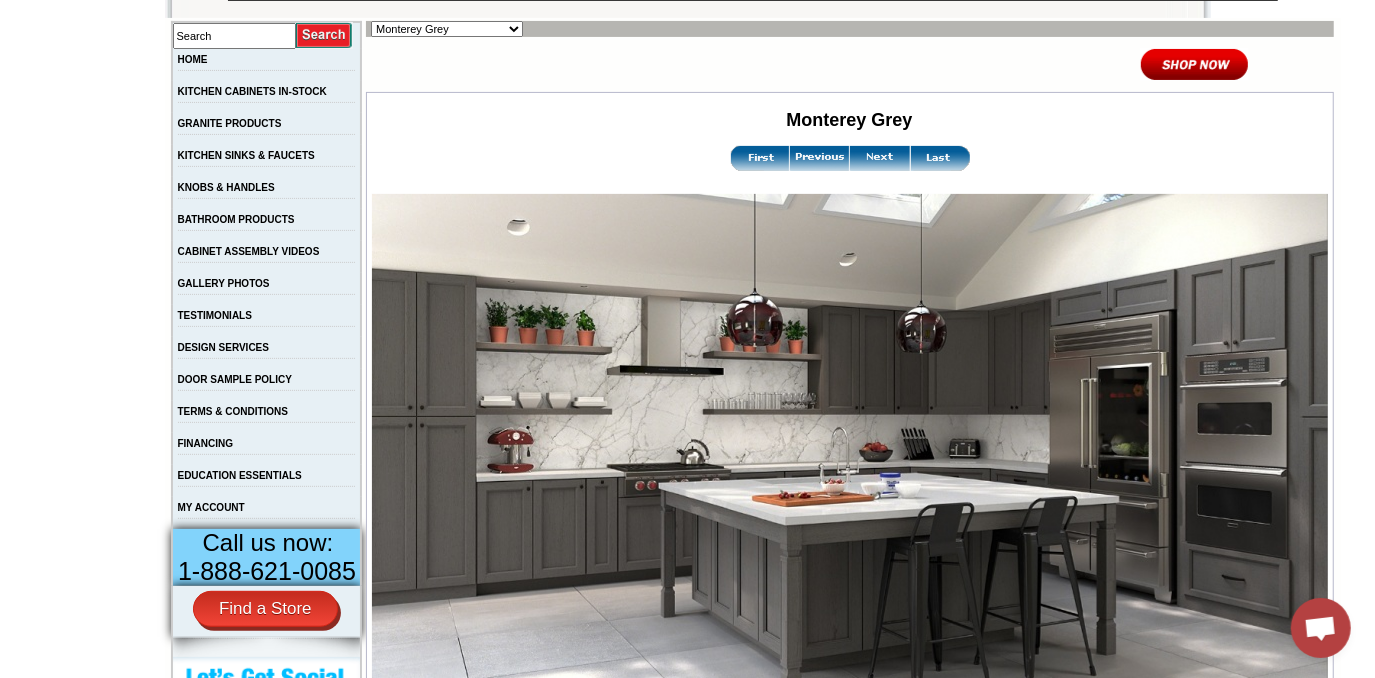 scroll, scrollTop: 454, scrollLeft: 0, axis: vertical 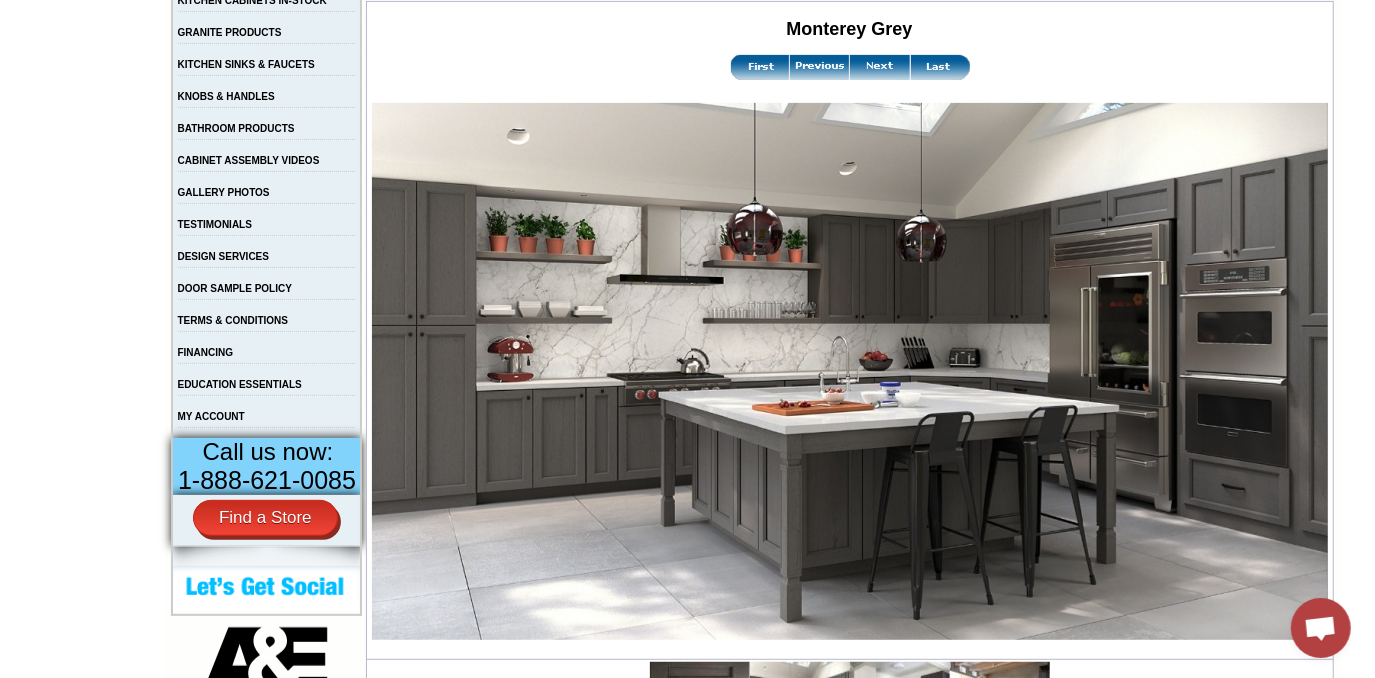 click at bounding box center (880, 67) 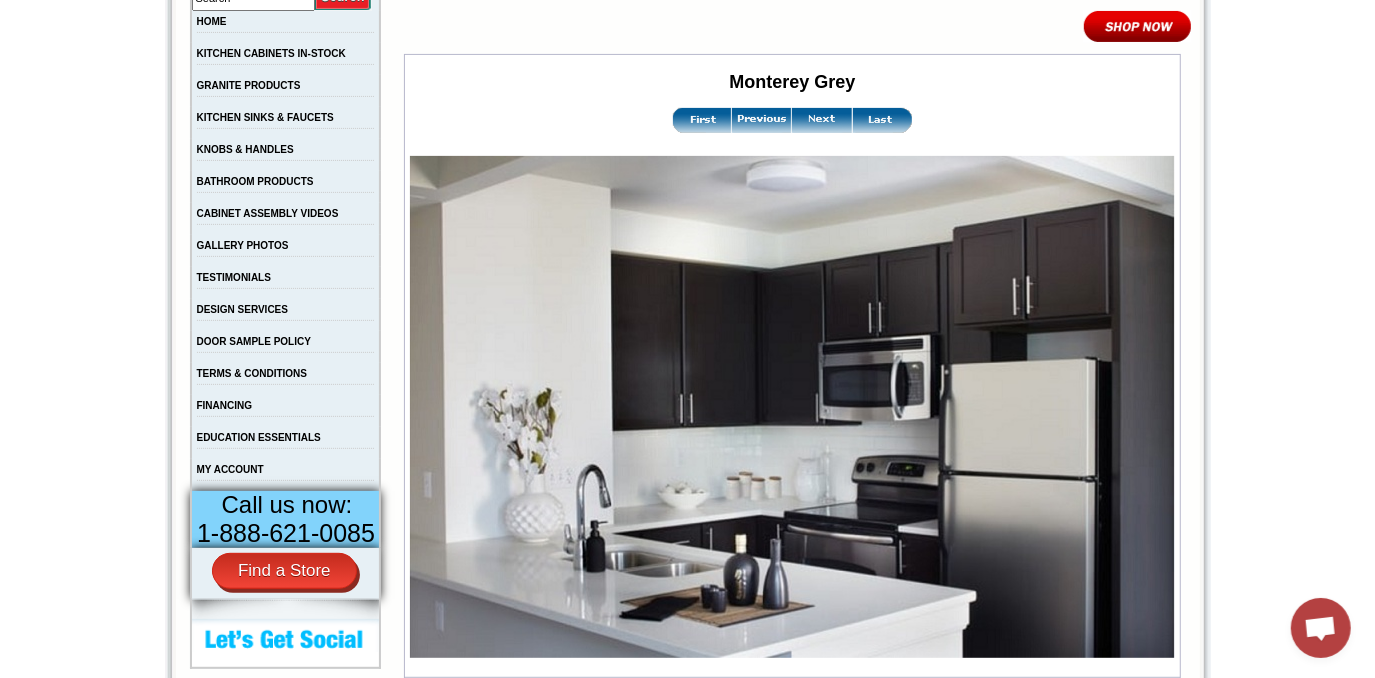 scroll, scrollTop: 363, scrollLeft: 0, axis: vertical 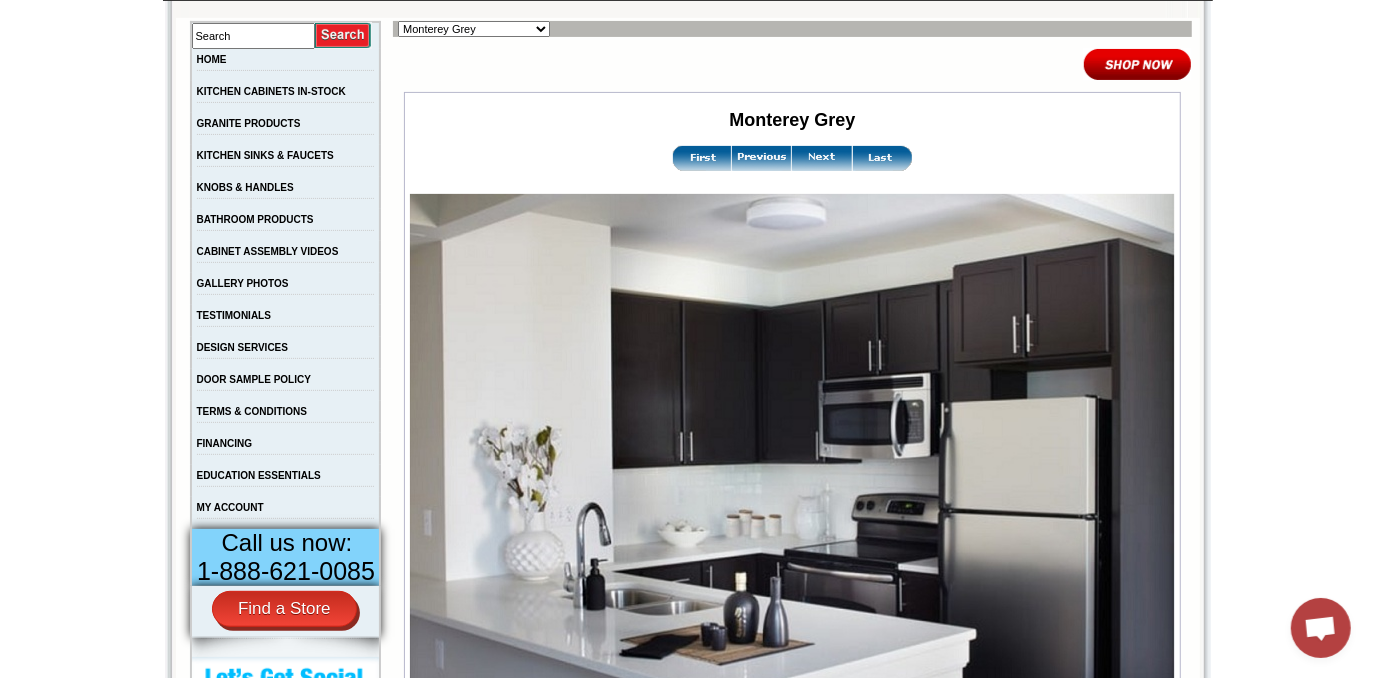 click at bounding box center (822, 158) 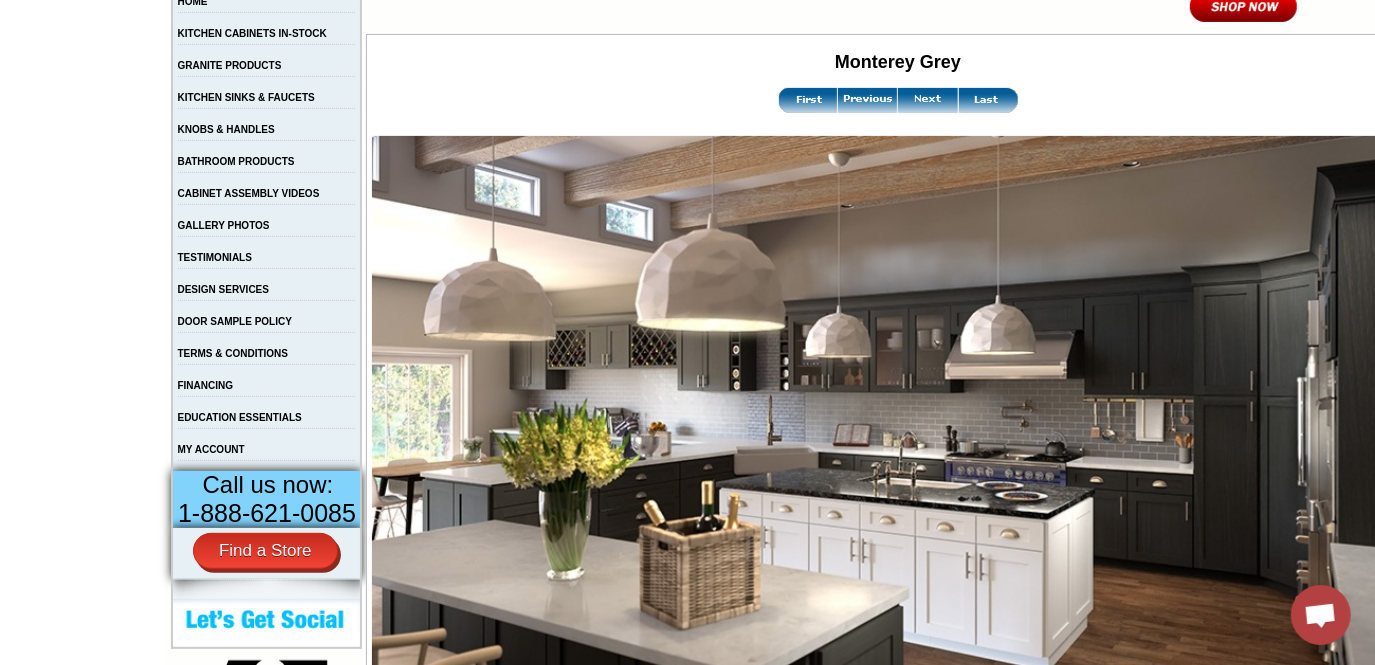 scroll, scrollTop: 363, scrollLeft: 0, axis: vertical 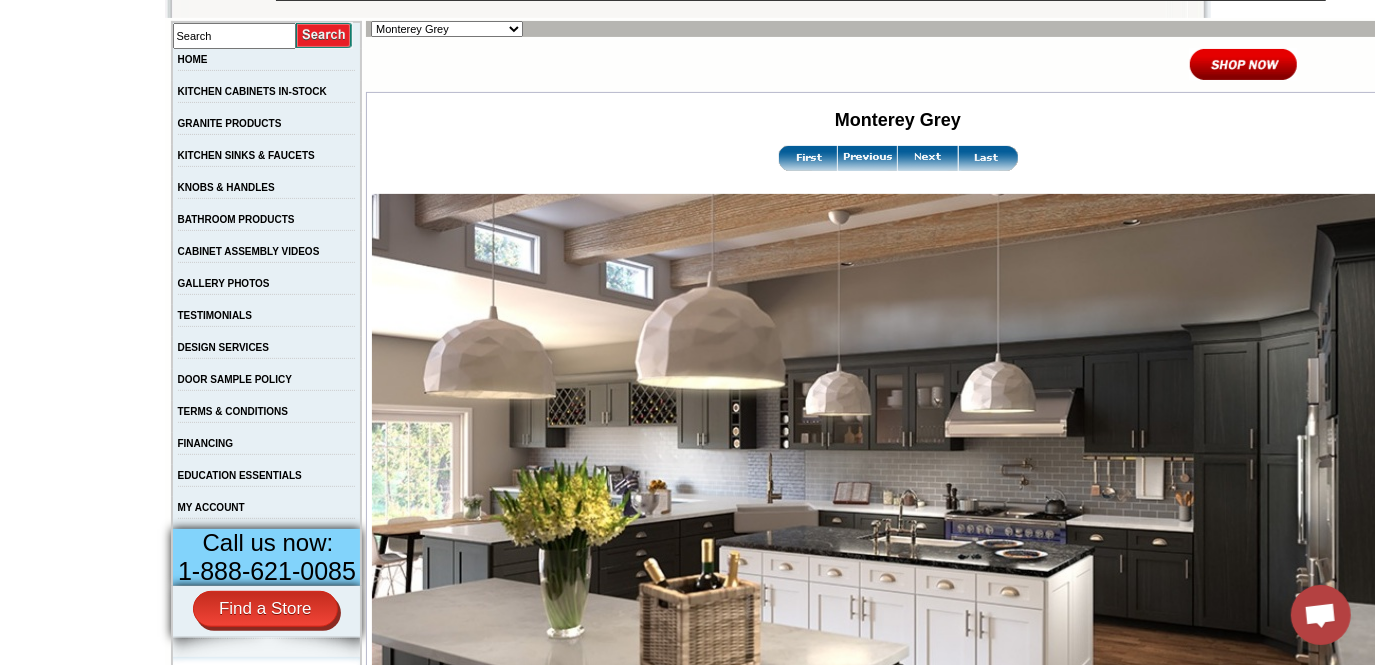 click at bounding box center [928, 158] 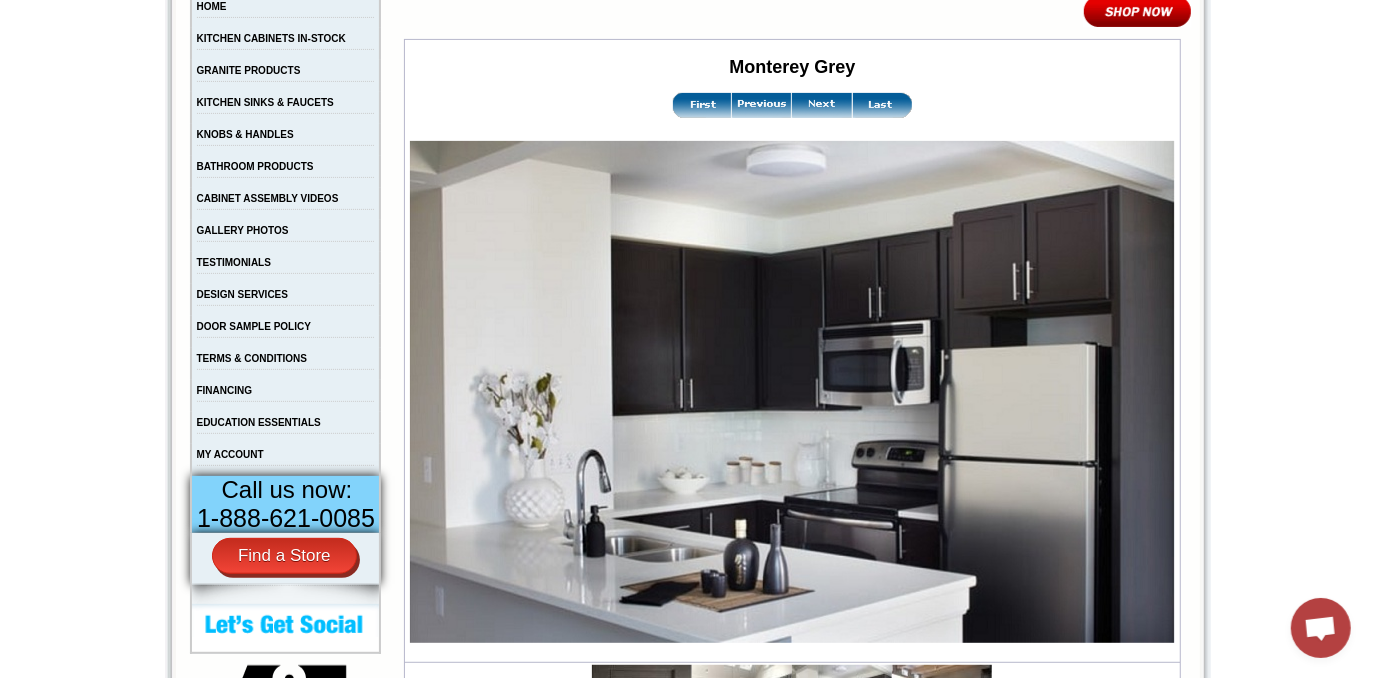 scroll, scrollTop: 454, scrollLeft: 0, axis: vertical 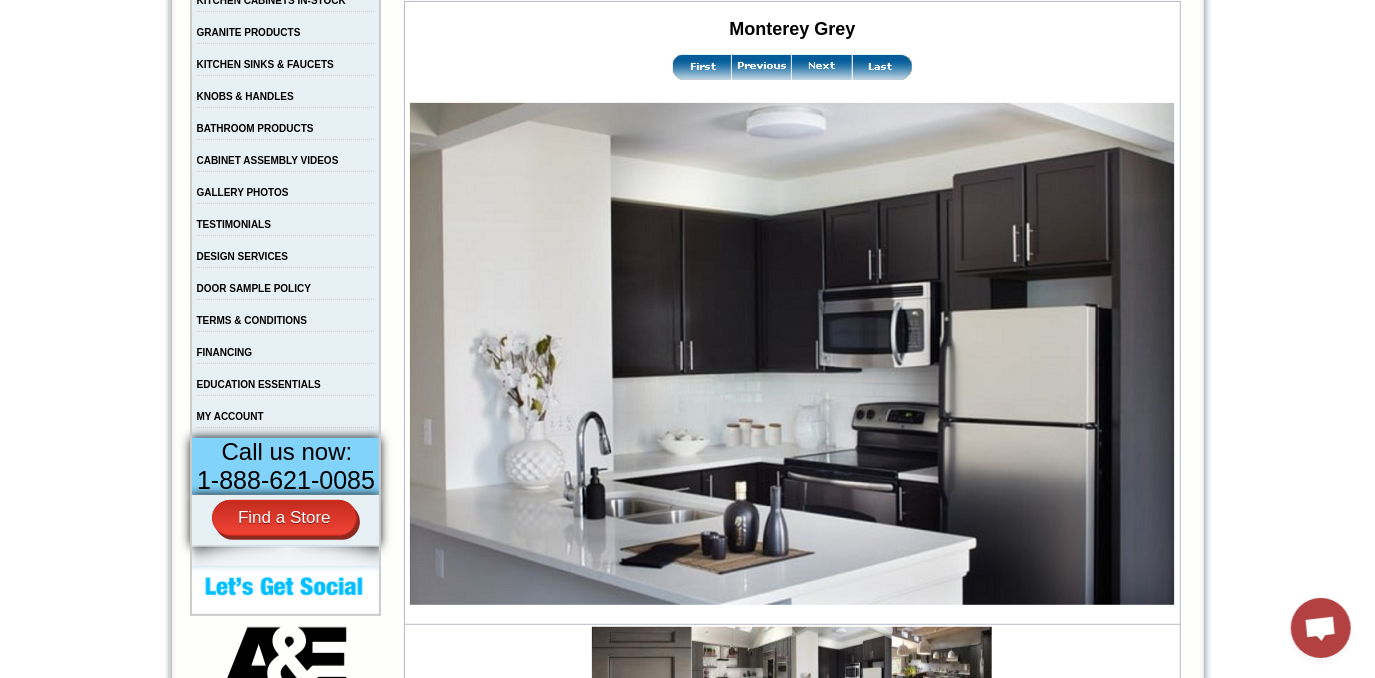 click at bounding box center [762, 67] 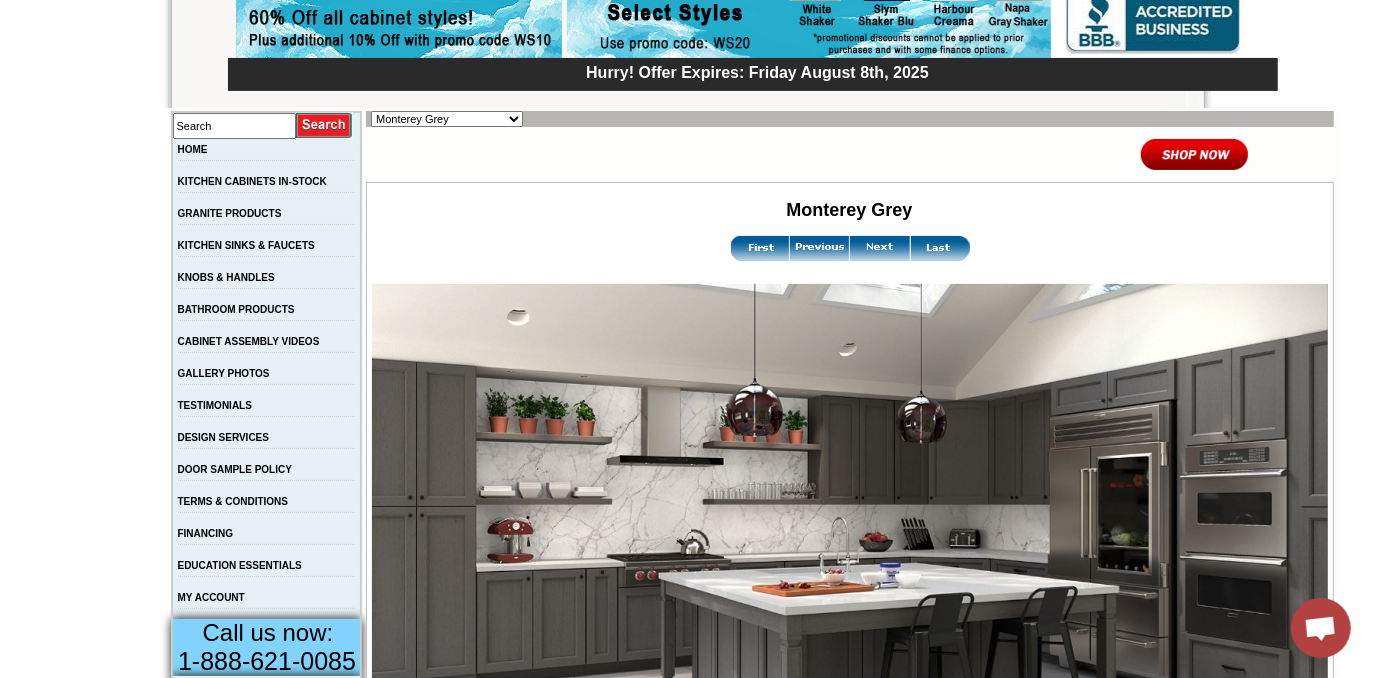 scroll, scrollTop: 272, scrollLeft: 0, axis: vertical 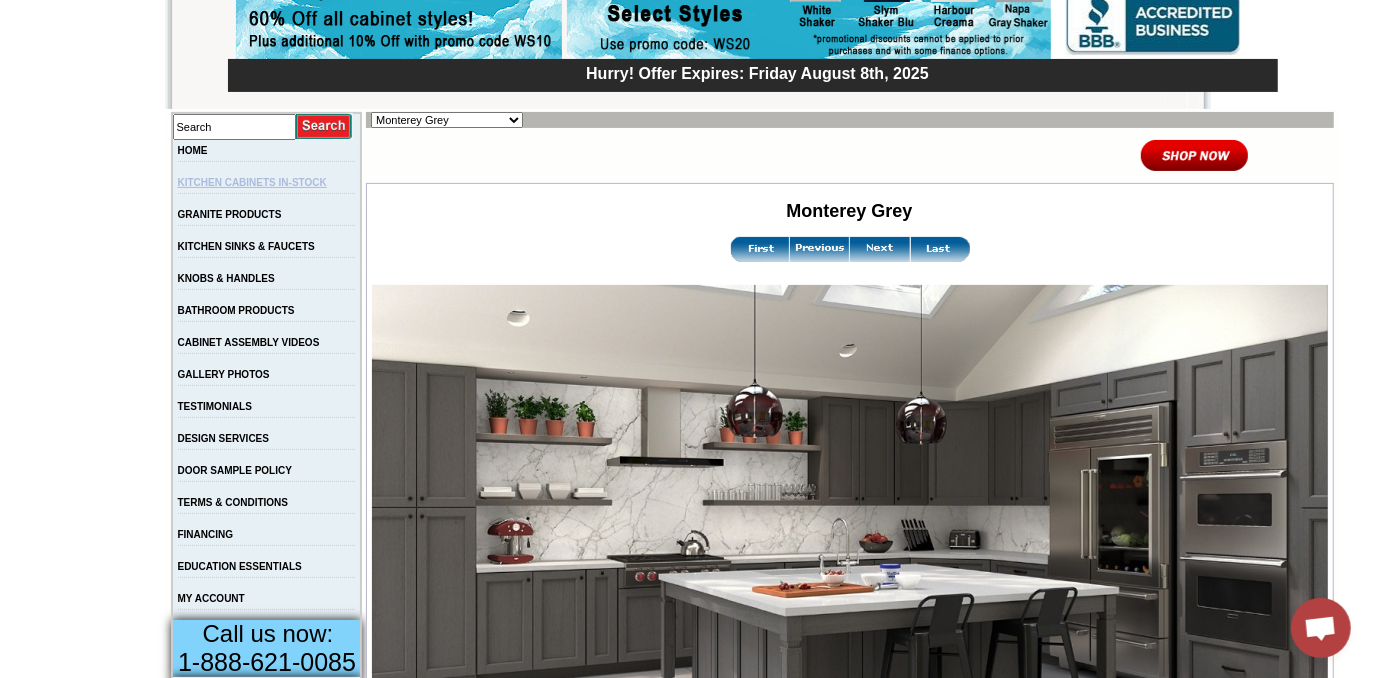 click on "KITCHEN CABINETS IN-STOCK" at bounding box center (252, 182) 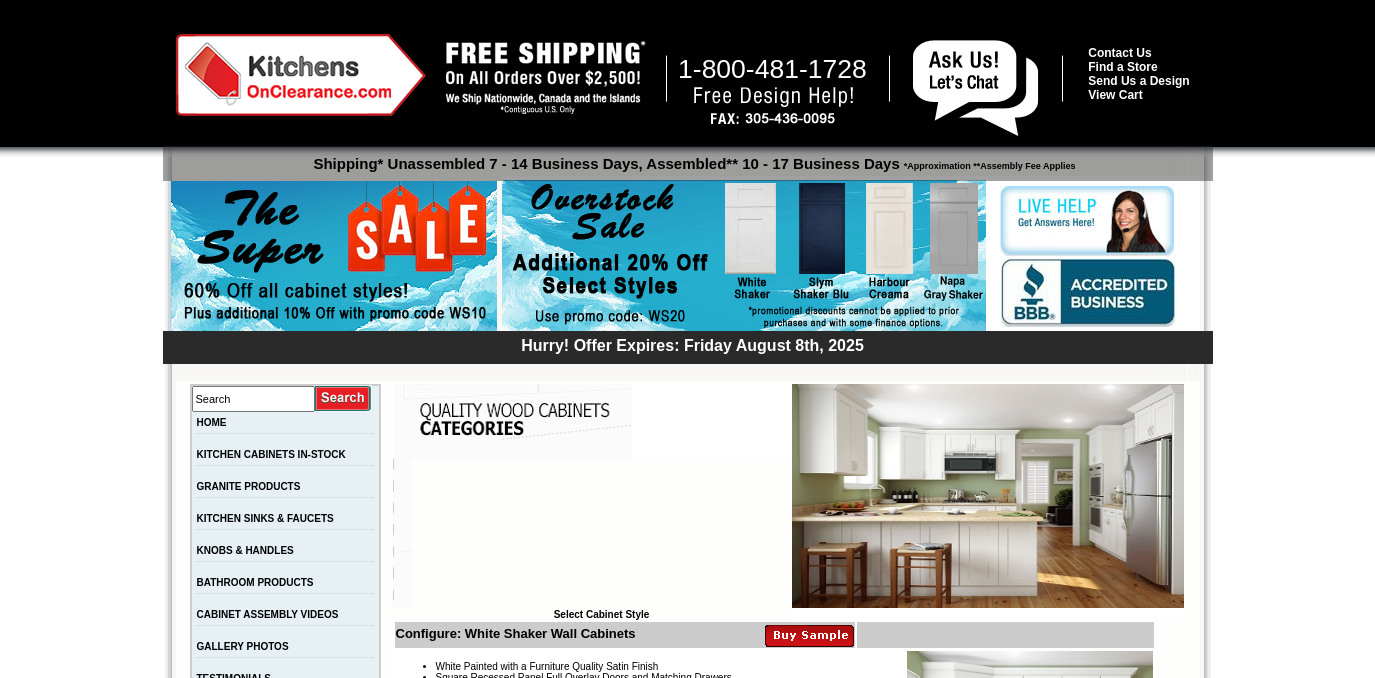 scroll, scrollTop: 0, scrollLeft: 0, axis: both 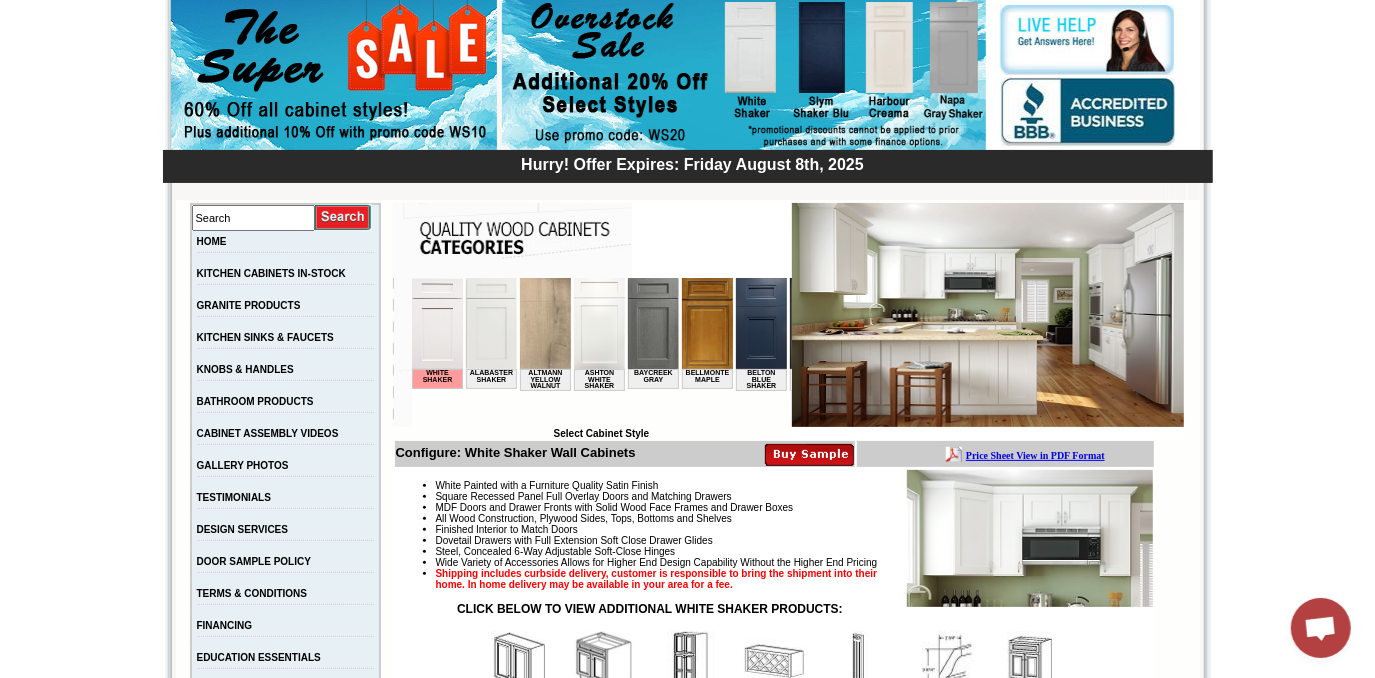 click at bounding box center [652, 322] 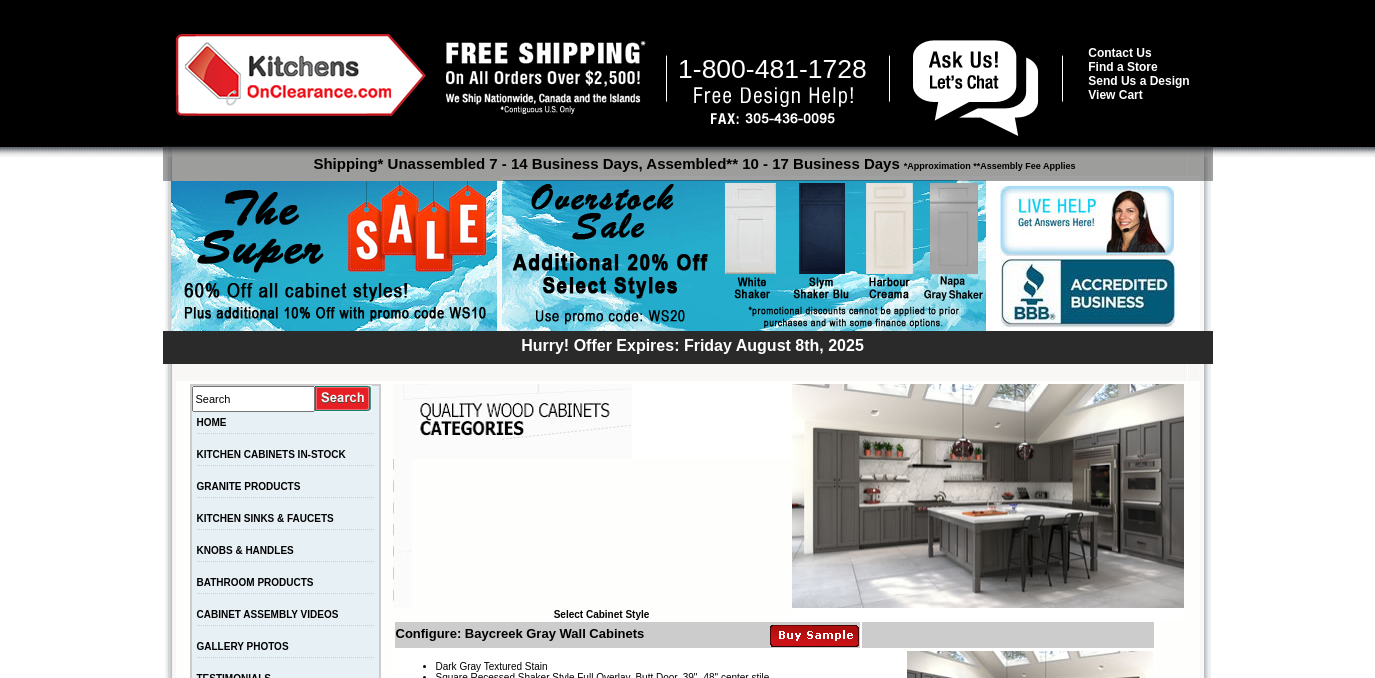 scroll, scrollTop: 0, scrollLeft: 0, axis: both 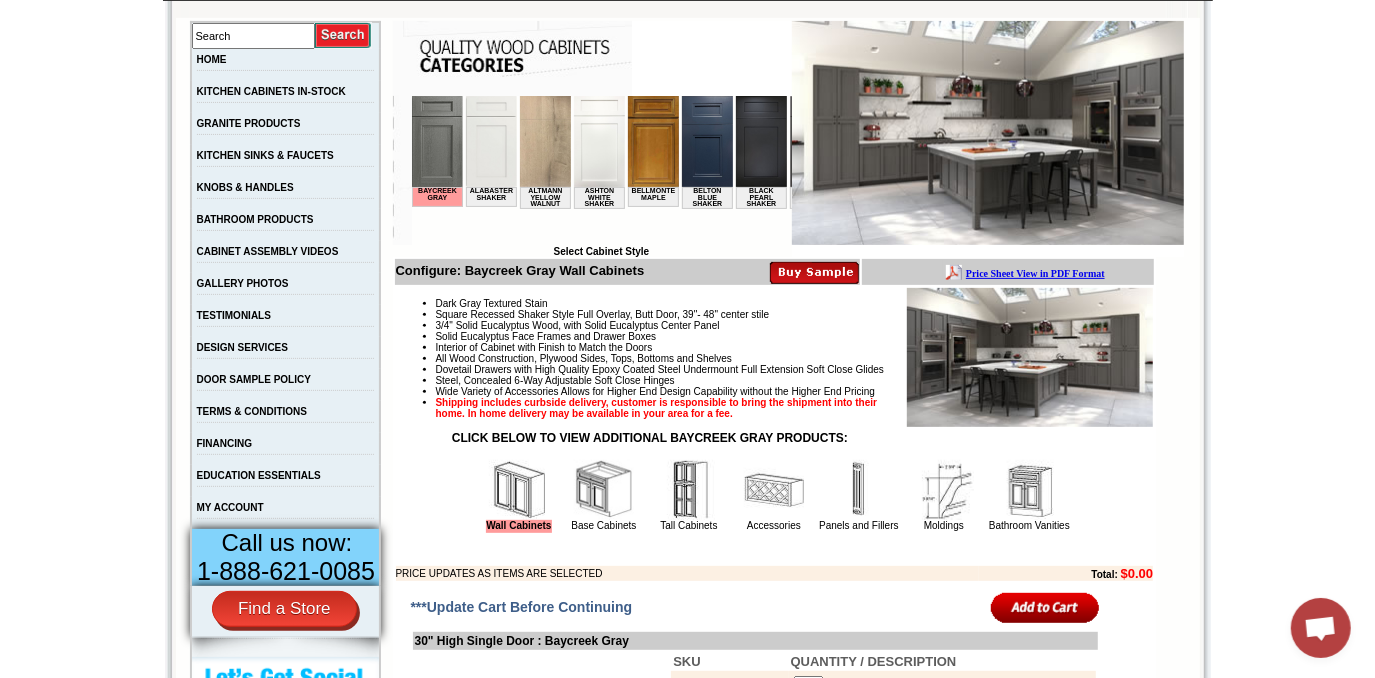 click at bounding box center (859, 490) 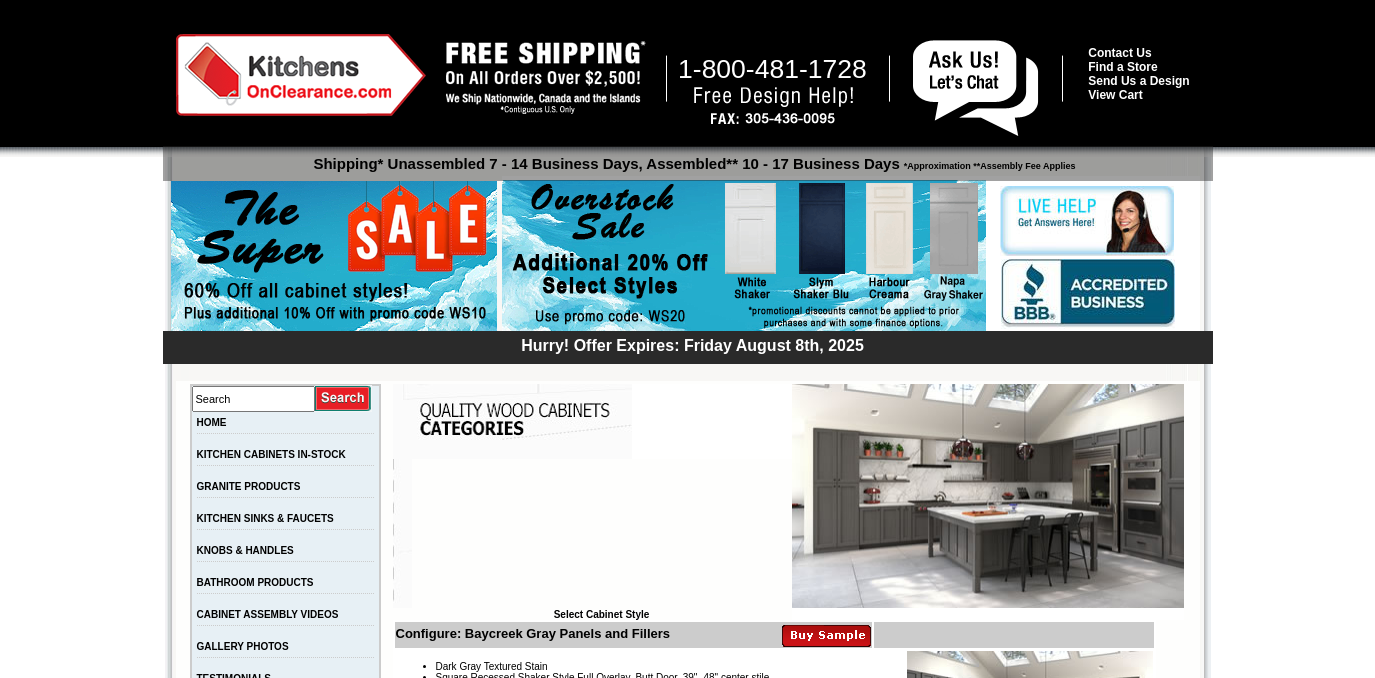 scroll, scrollTop: 0, scrollLeft: 0, axis: both 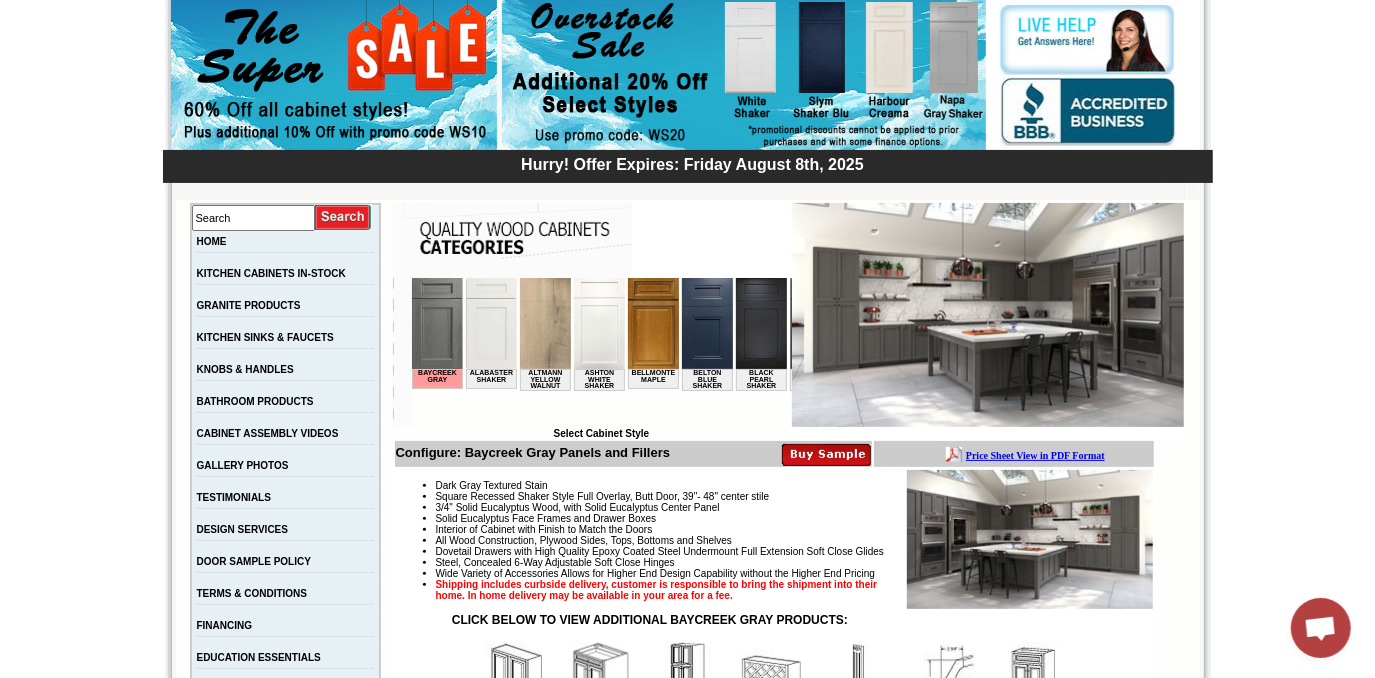 click at bounding box center [706, 322] 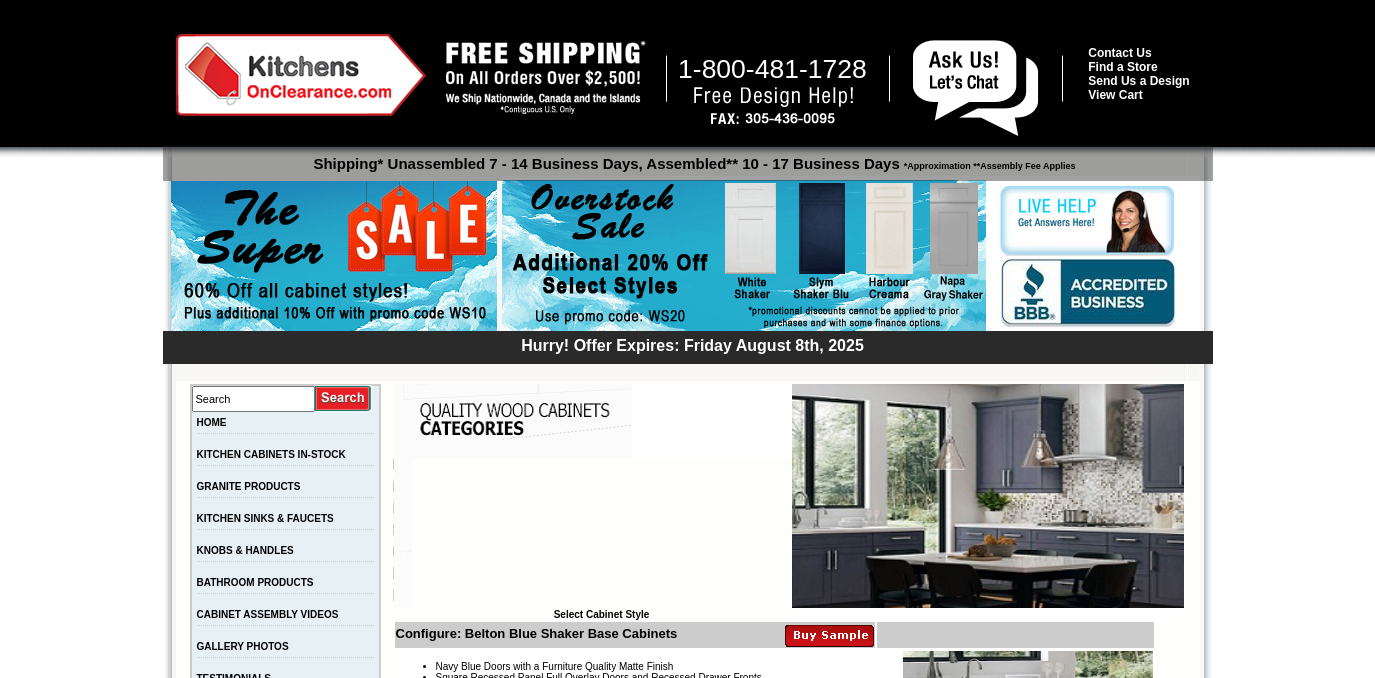 scroll, scrollTop: 0, scrollLeft: 0, axis: both 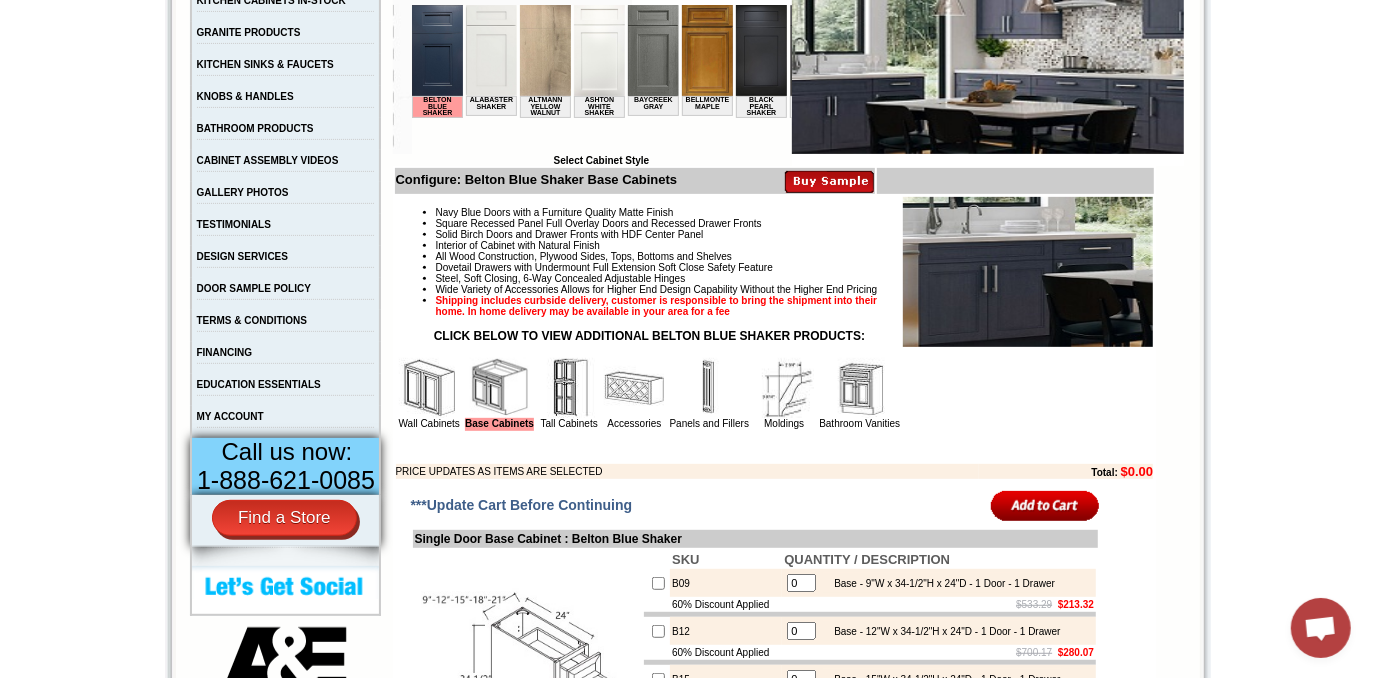 click at bounding box center [429, 388] 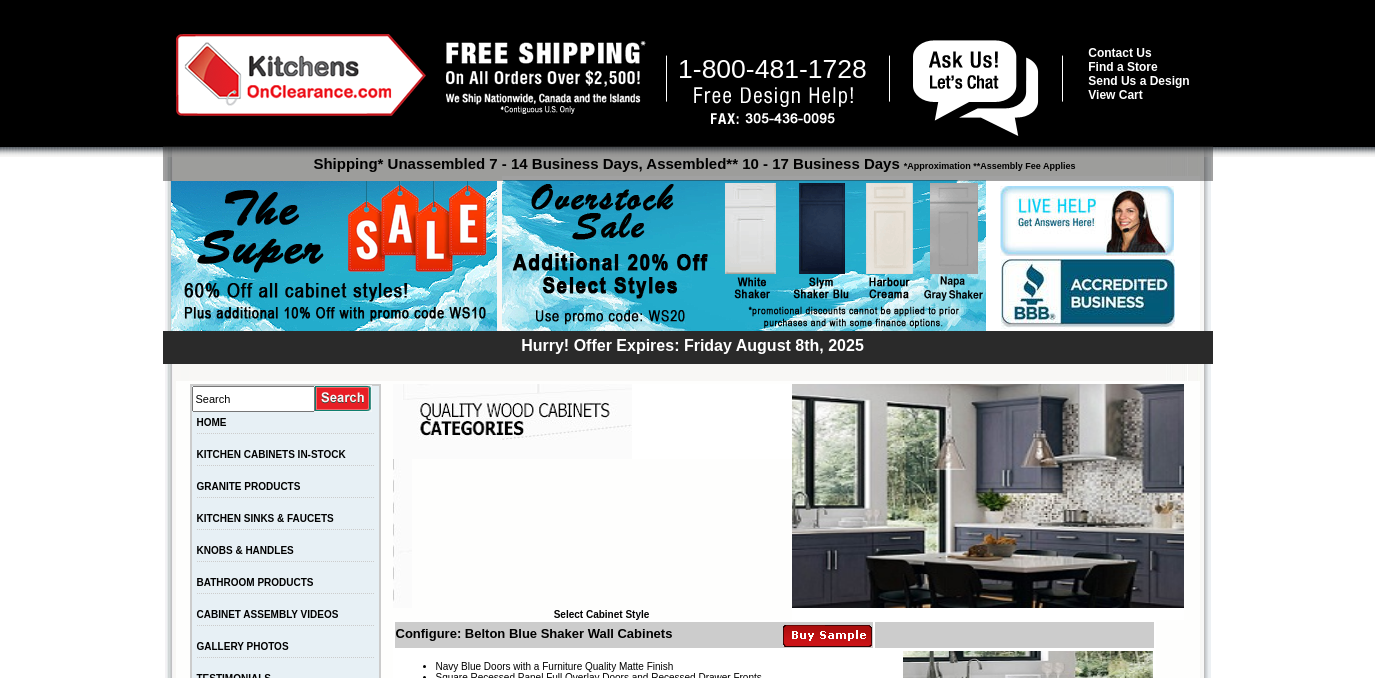 scroll, scrollTop: 0, scrollLeft: 0, axis: both 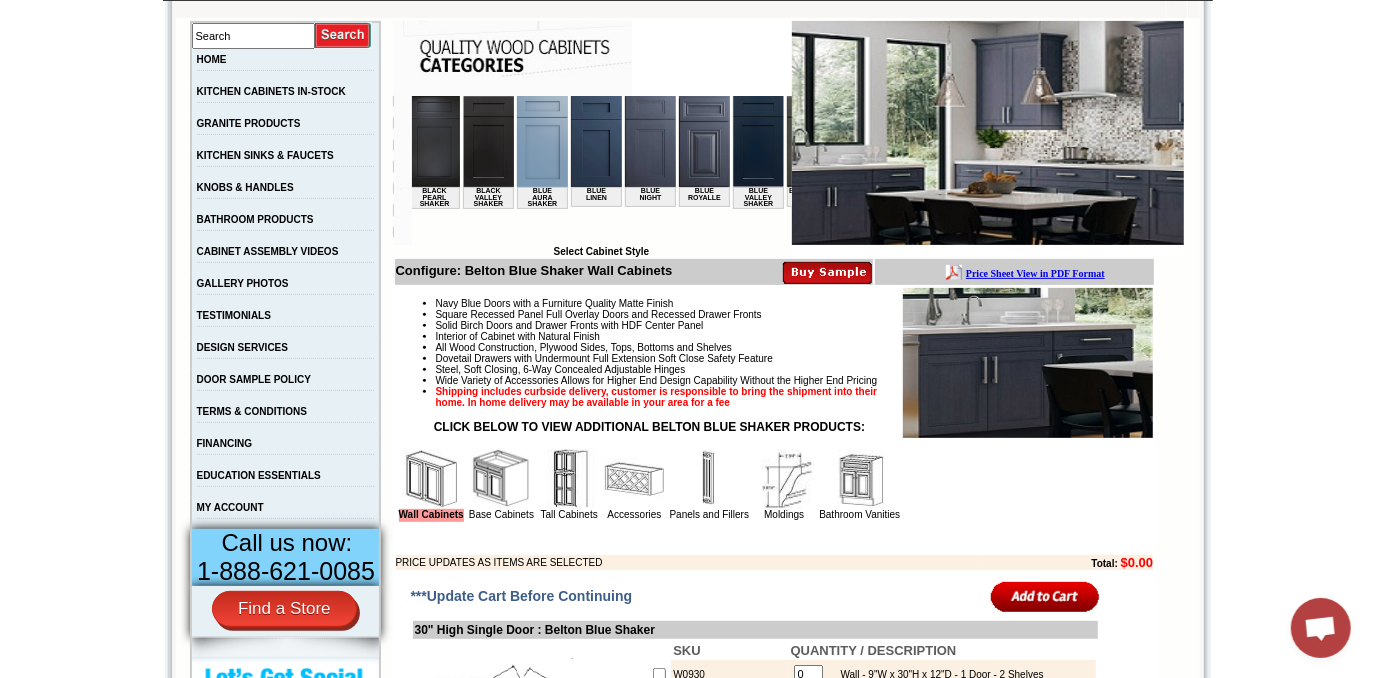 click at bounding box center (703, 140) 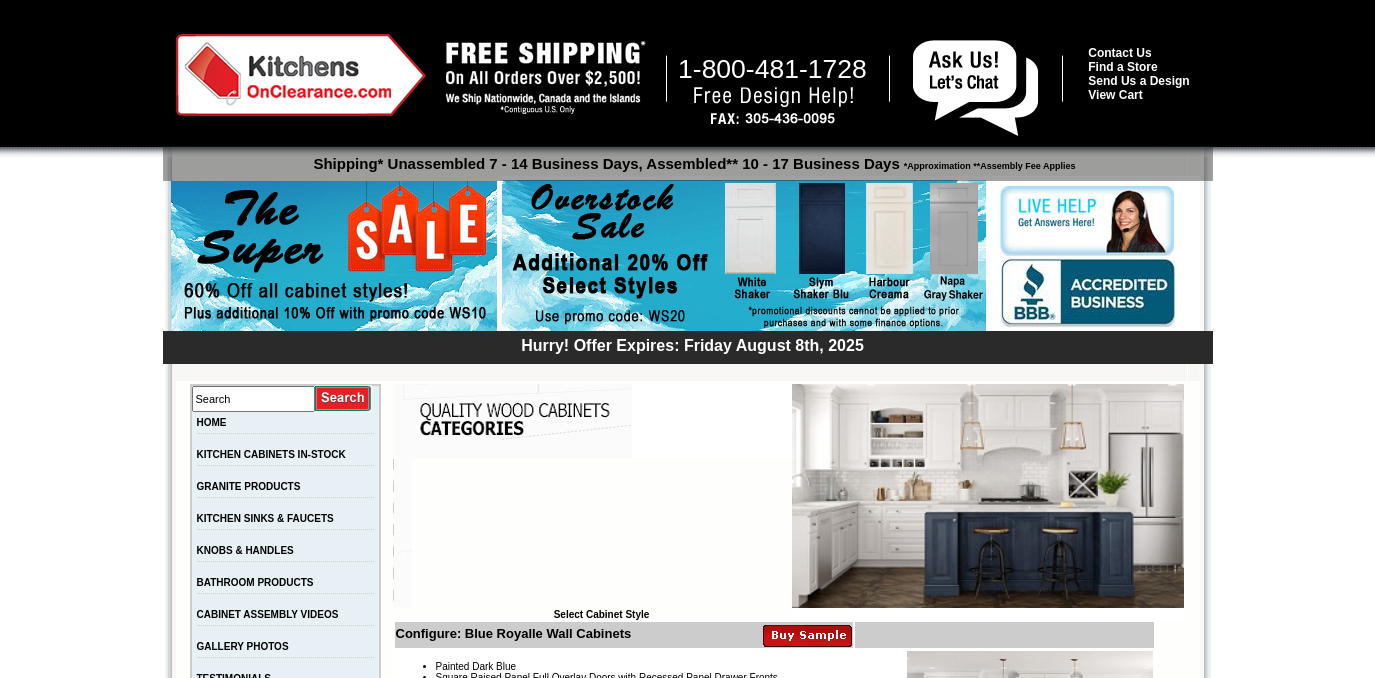 scroll, scrollTop: 0, scrollLeft: 0, axis: both 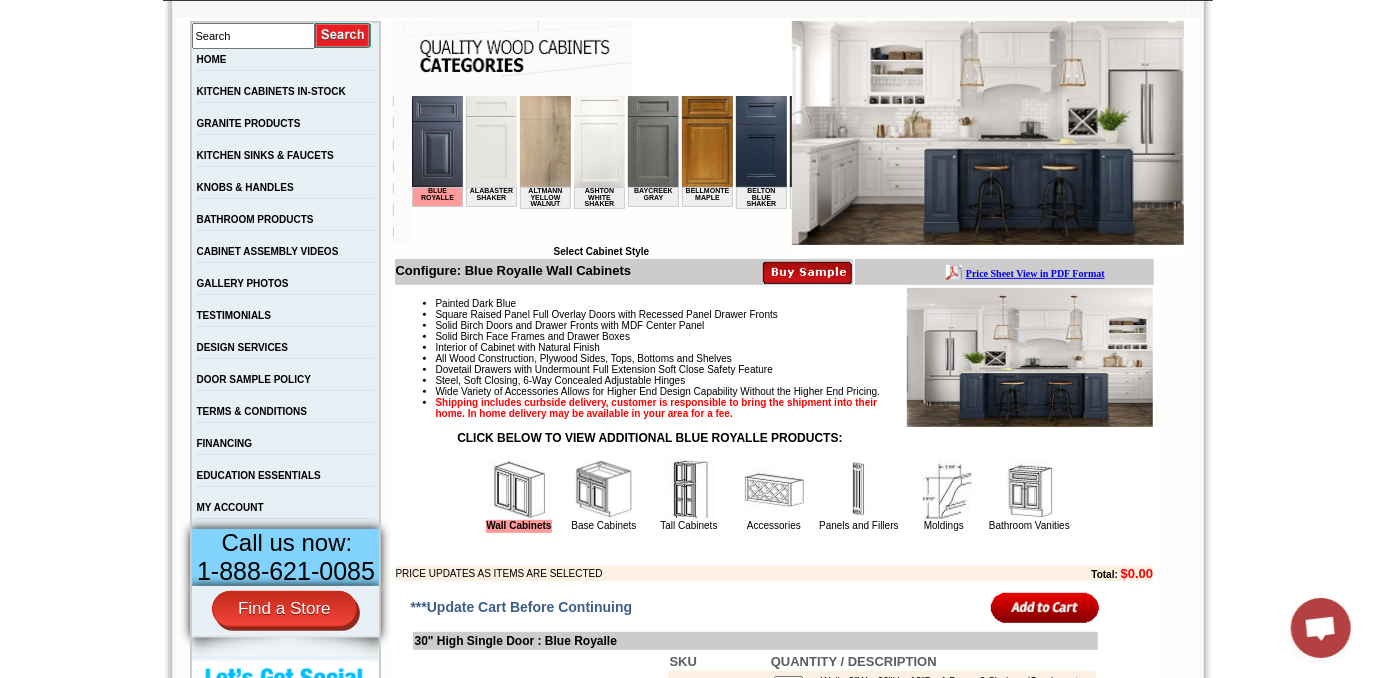 click at bounding box center [760, 140] 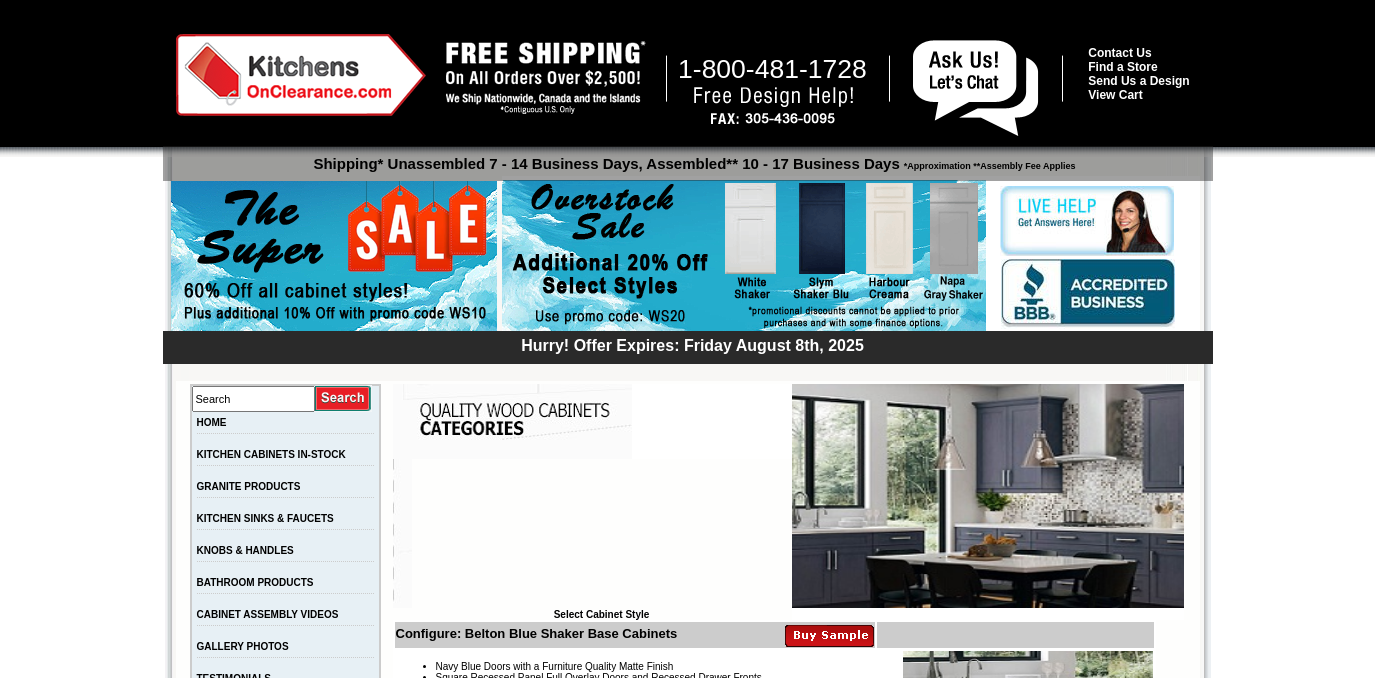 scroll, scrollTop: 0, scrollLeft: 0, axis: both 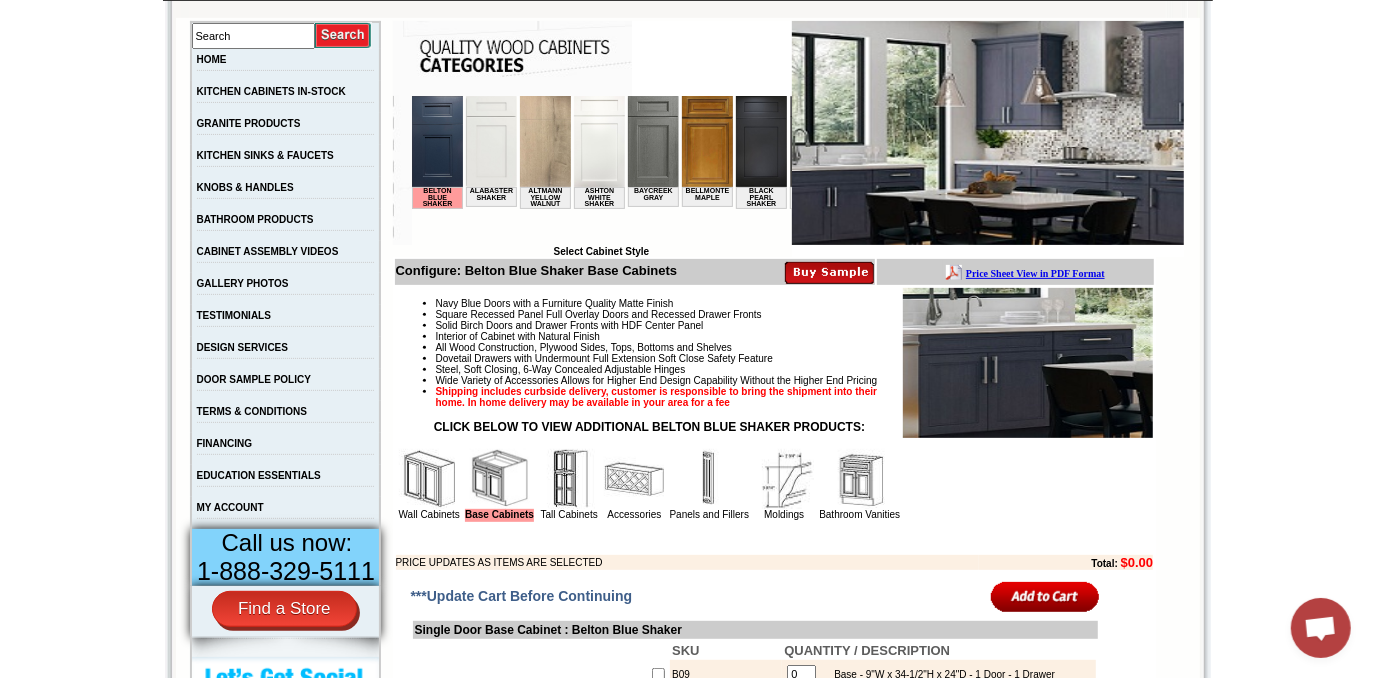 click at bounding box center (429, 479) 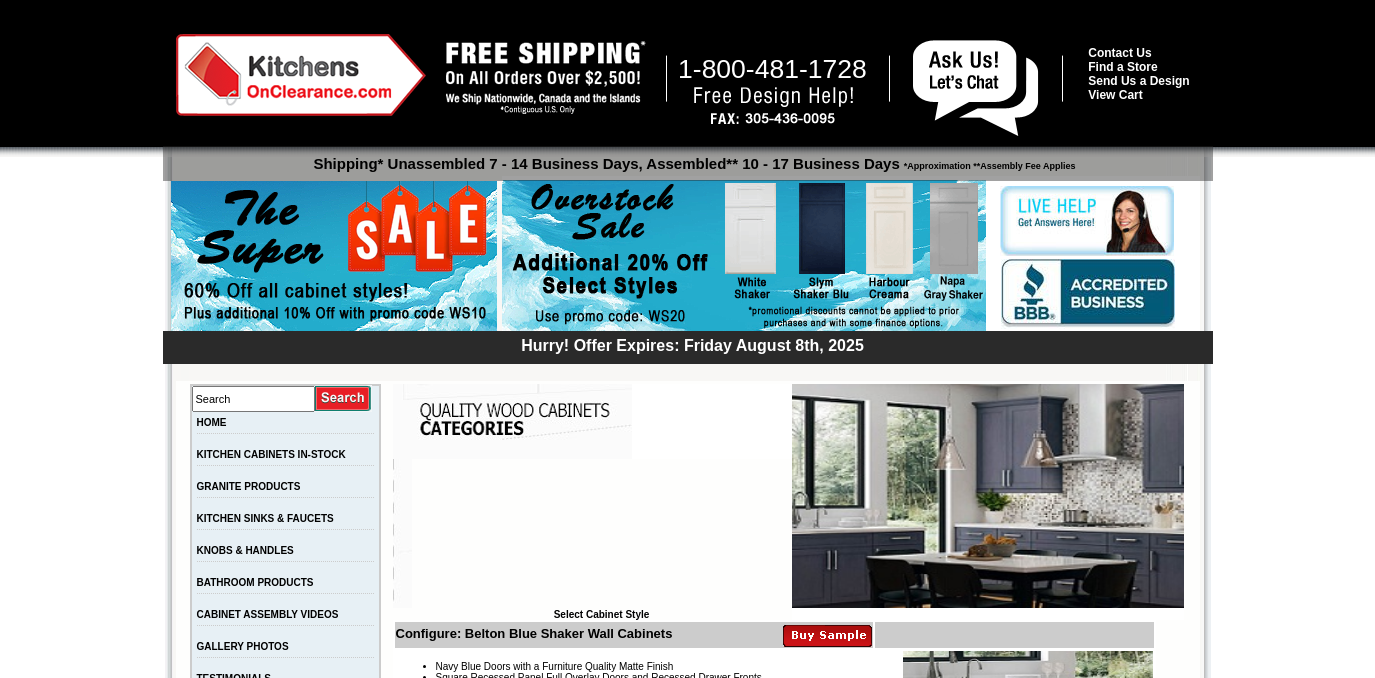 scroll, scrollTop: 0, scrollLeft: 0, axis: both 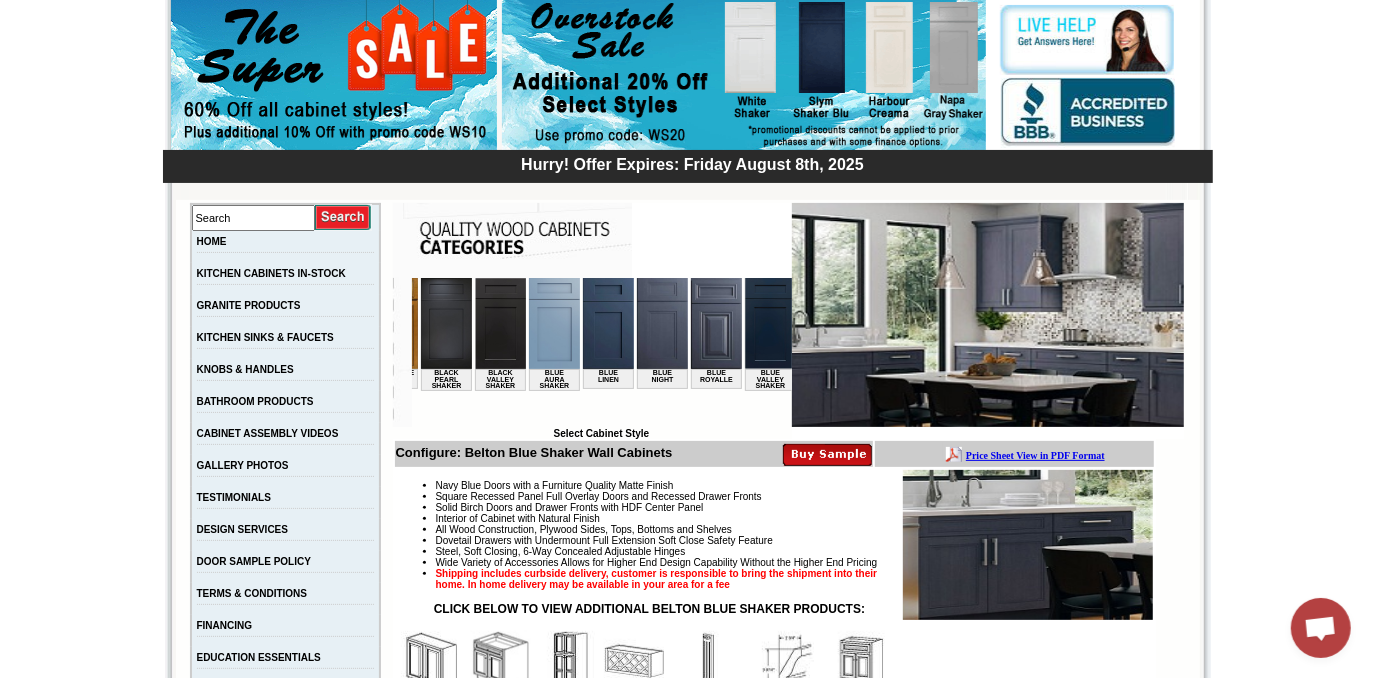 click at bounding box center (715, 322) 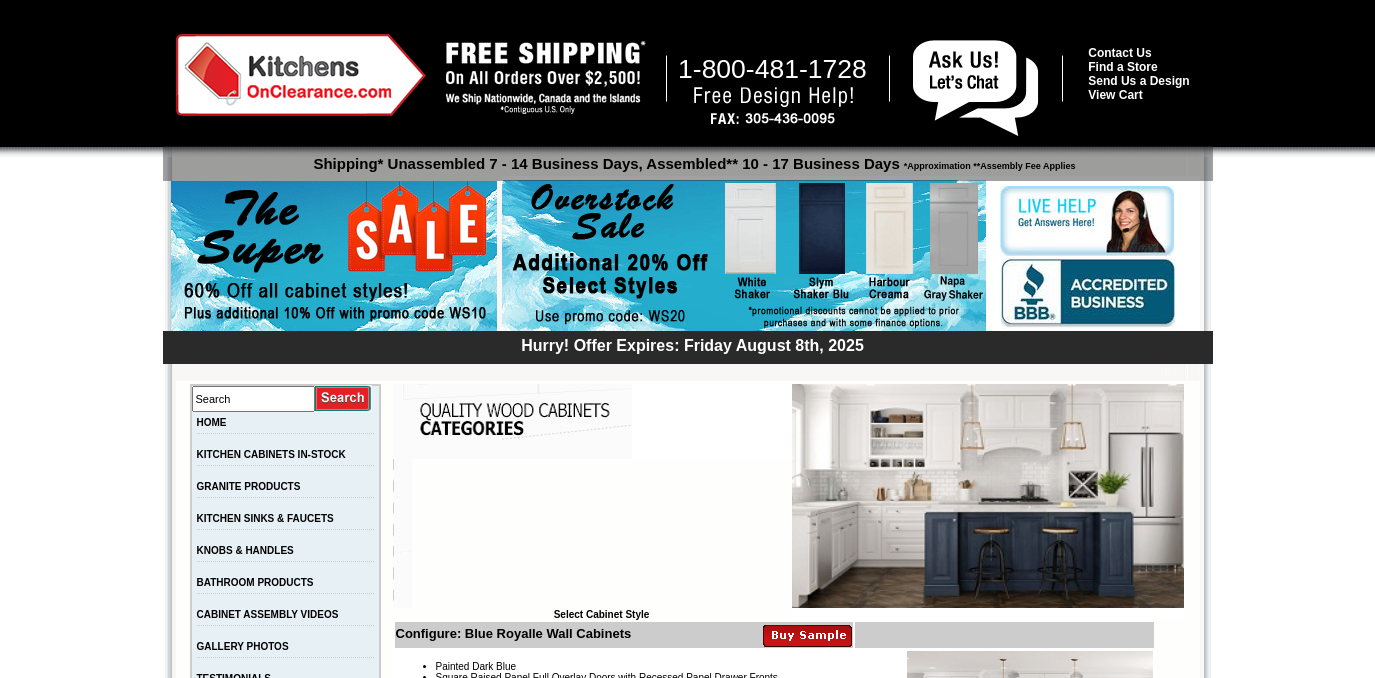 scroll, scrollTop: 0, scrollLeft: 0, axis: both 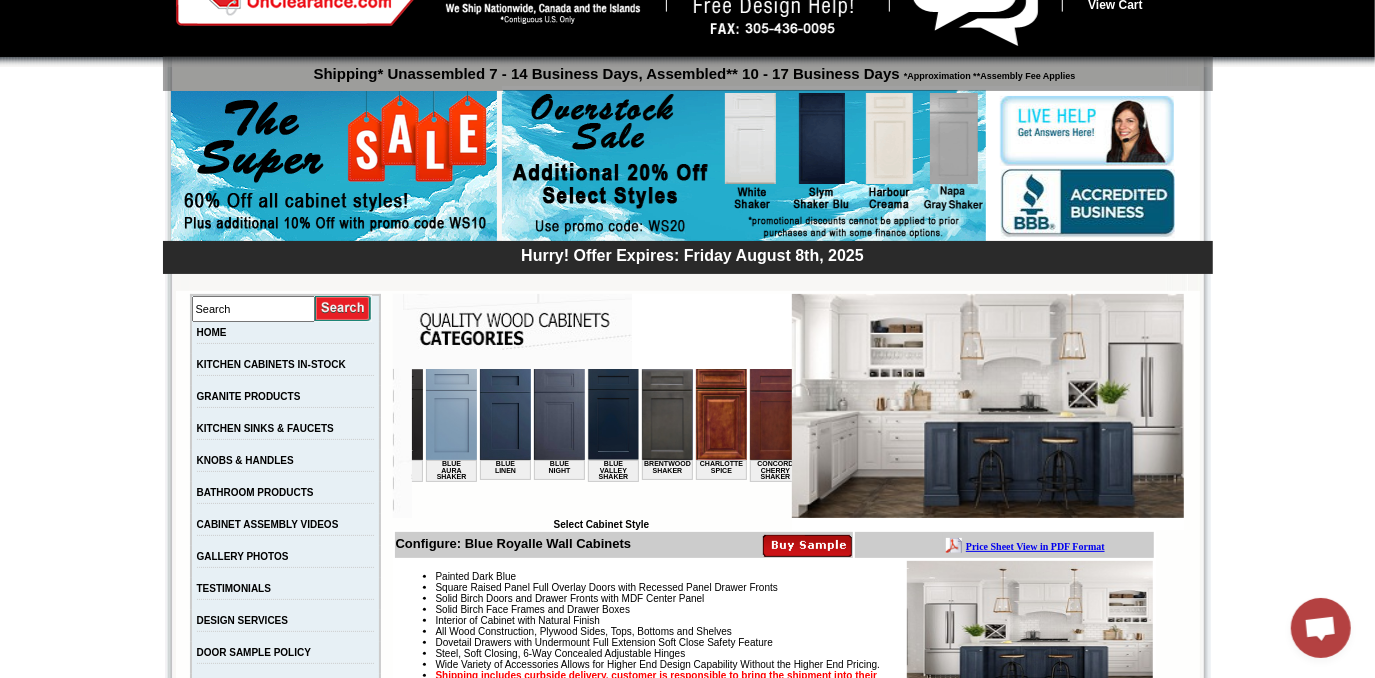 click at bounding box center [666, 413] 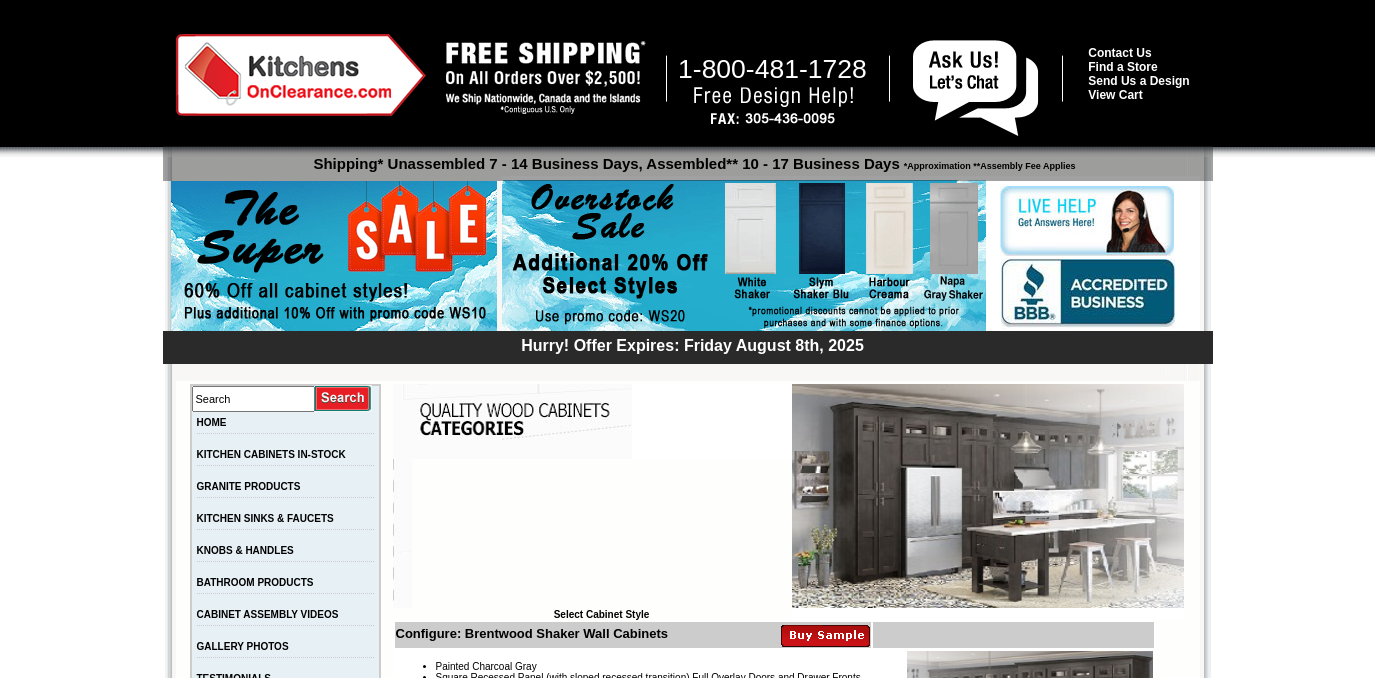 scroll, scrollTop: 0, scrollLeft: 0, axis: both 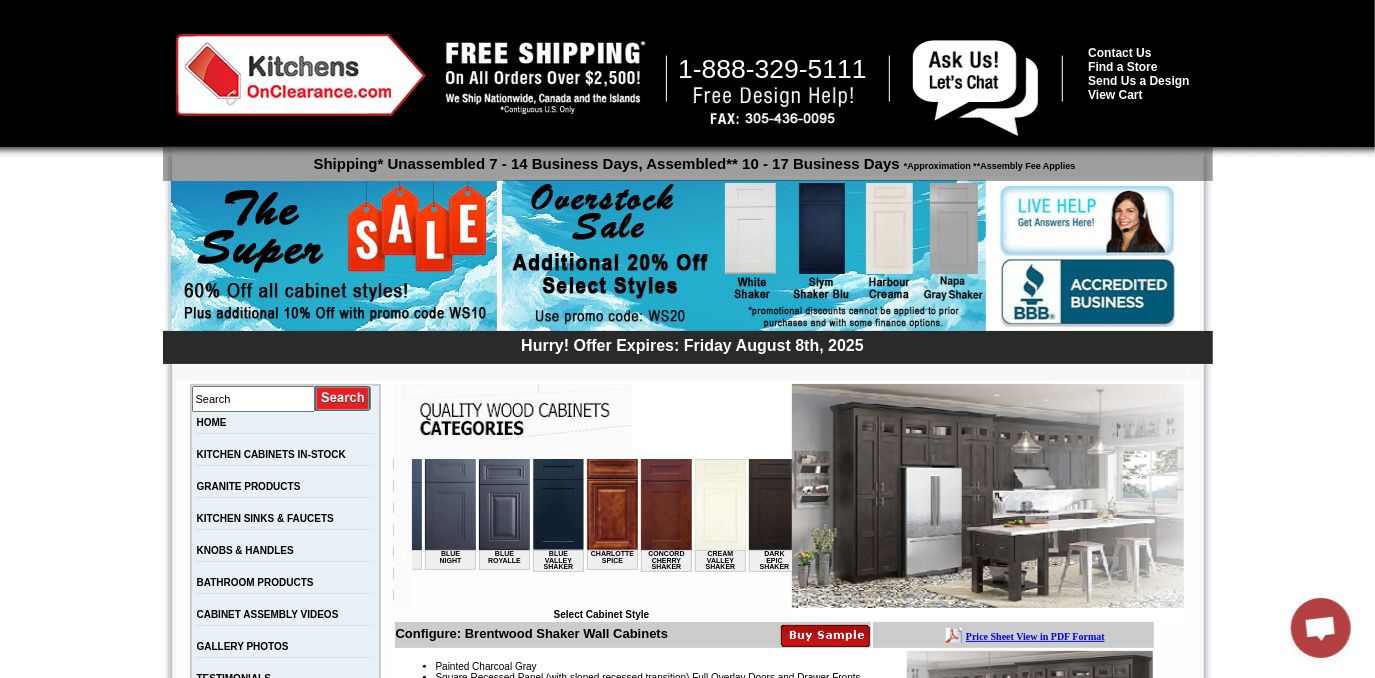 click at bounding box center (611, 503) 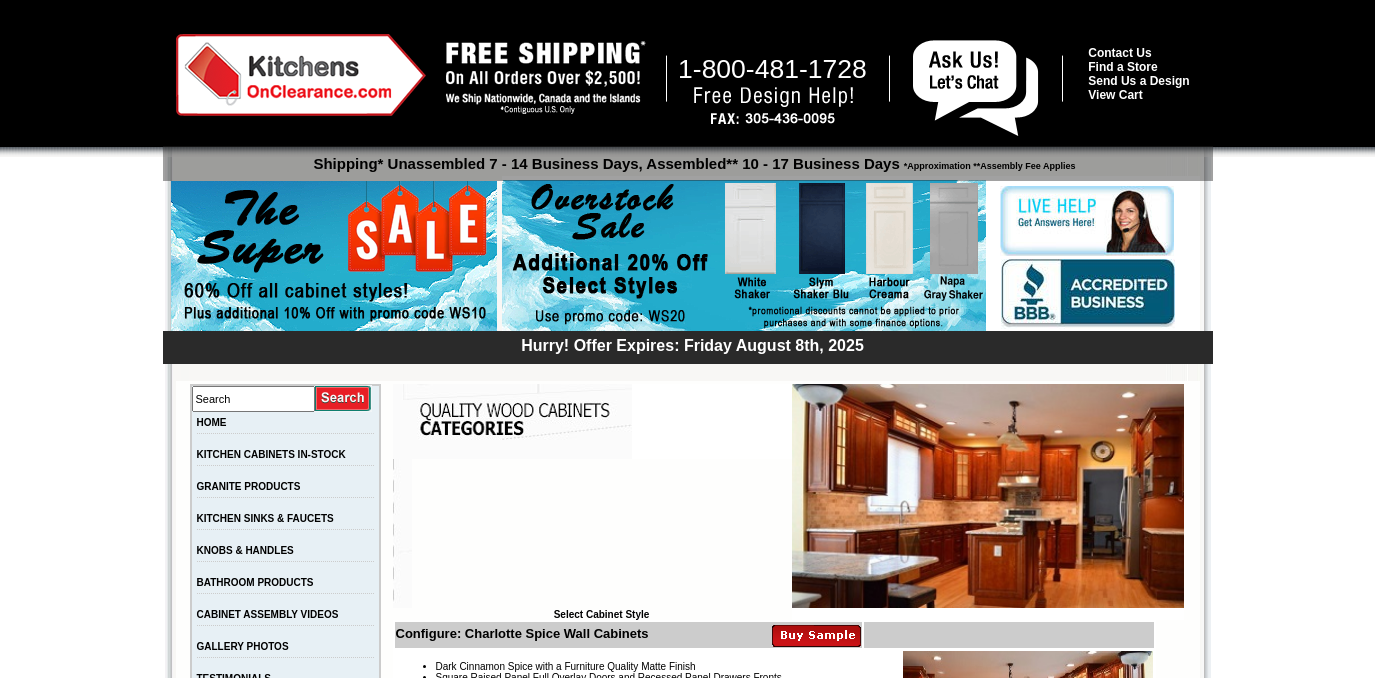 scroll, scrollTop: 0, scrollLeft: 0, axis: both 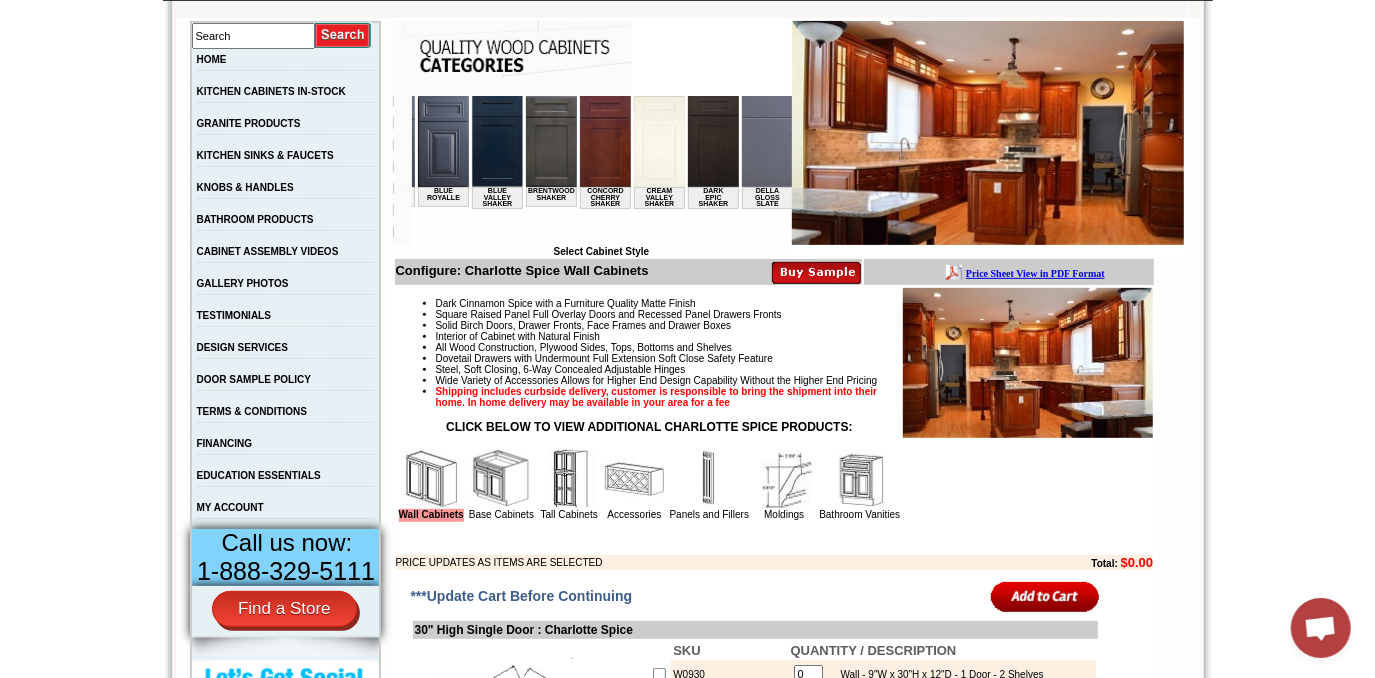 click at bounding box center [604, 140] 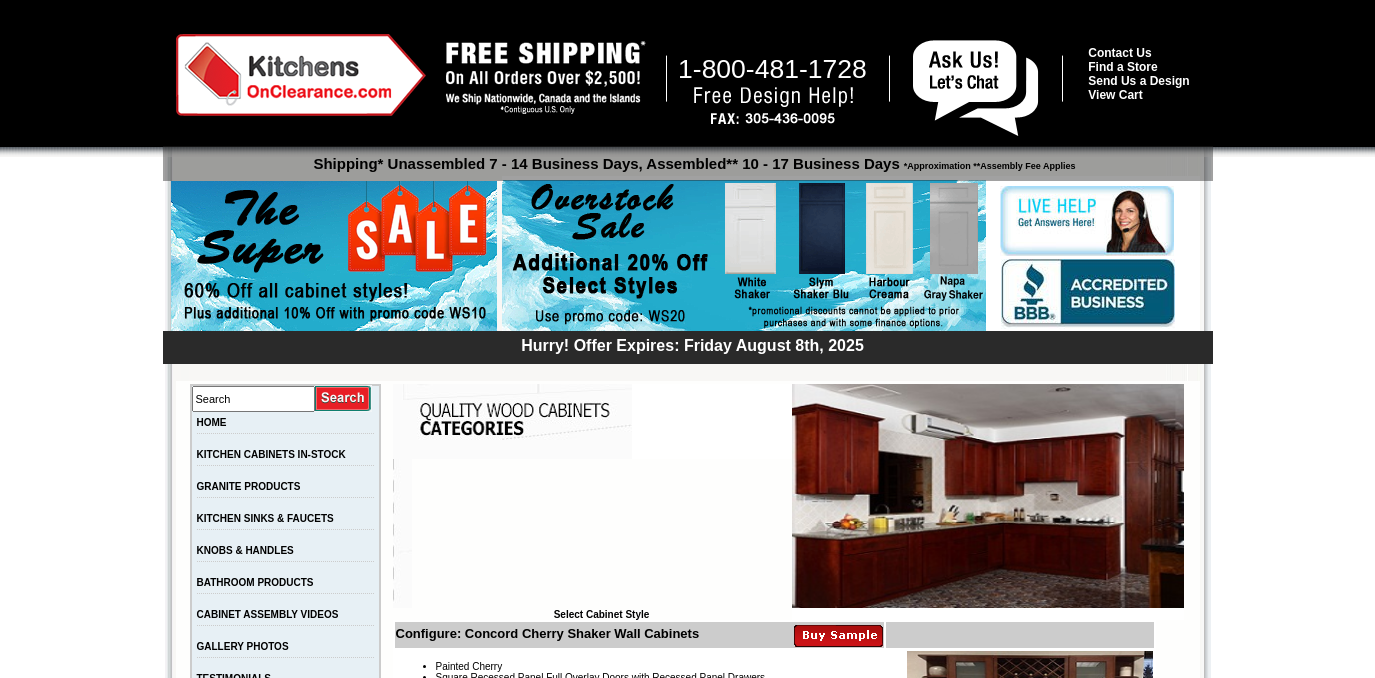 scroll, scrollTop: 0, scrollLeft: 0, axis: both 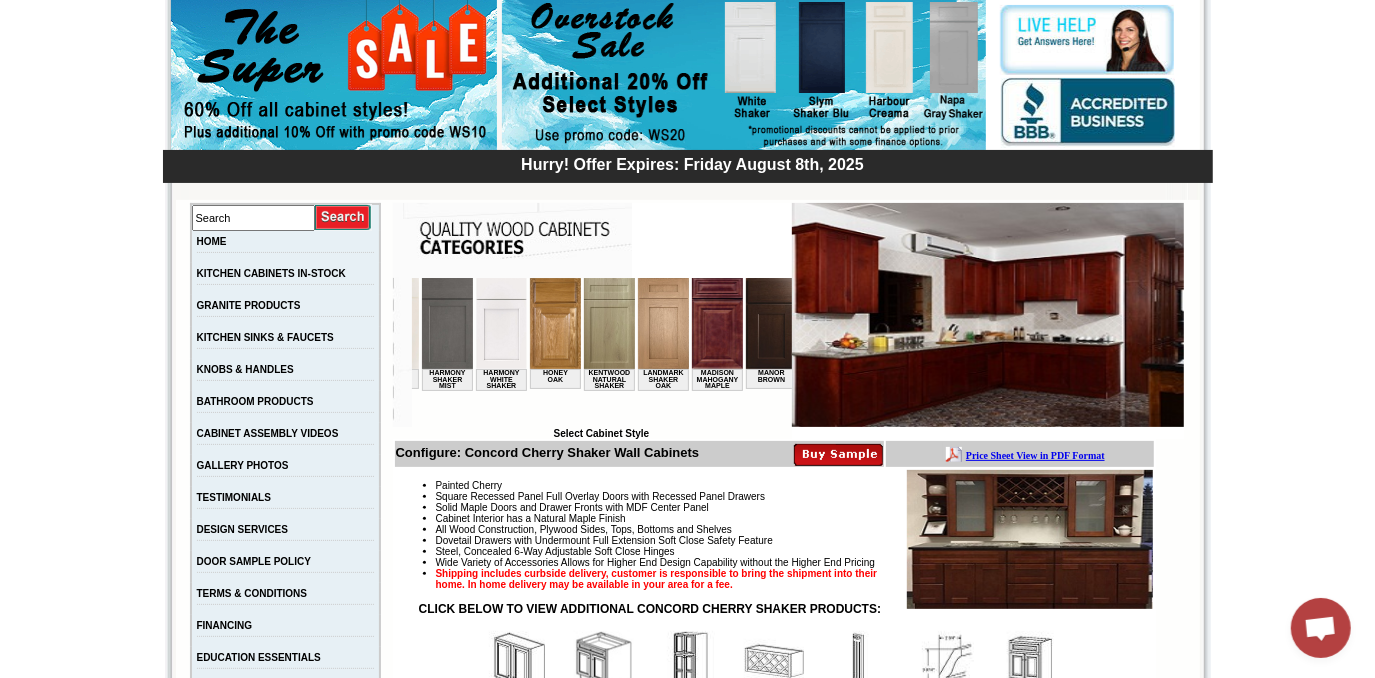 click at bounding box center [716, 322] 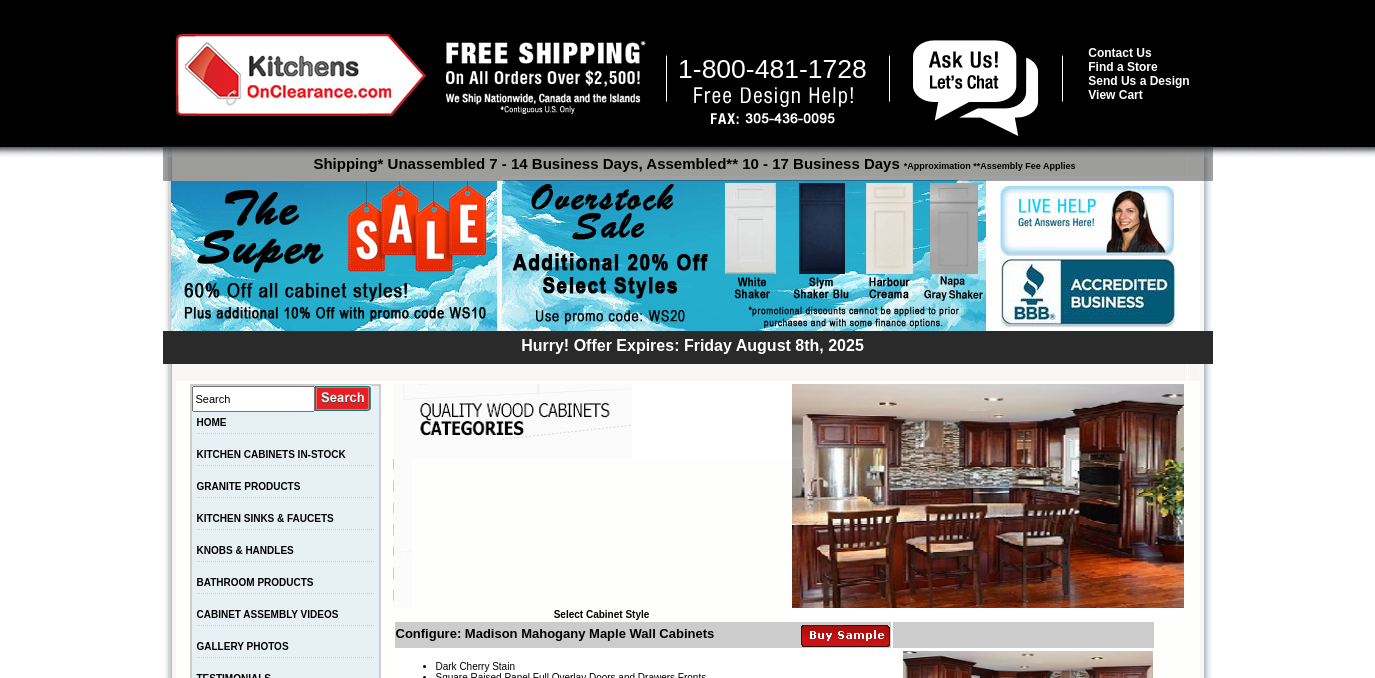 scroll, scrollTop: 0, scrollLeft: 0, axis: both 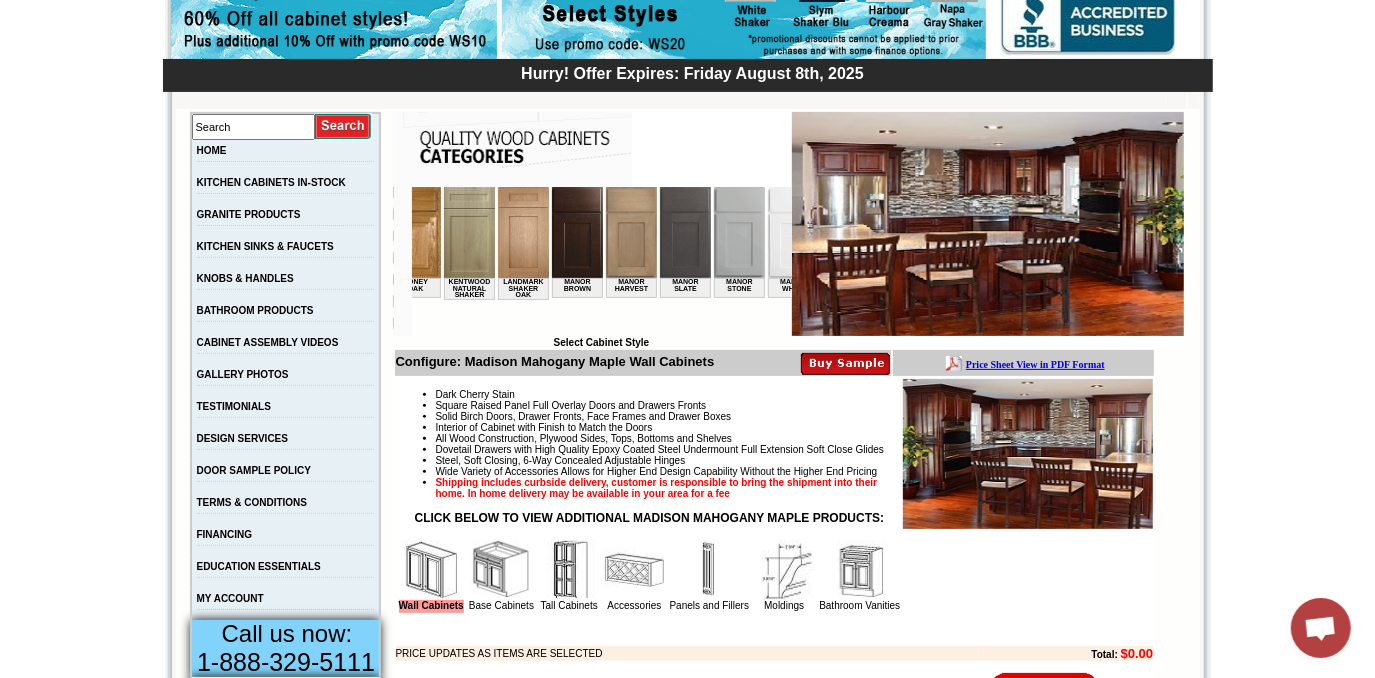 click at bounding box center (684, 231) 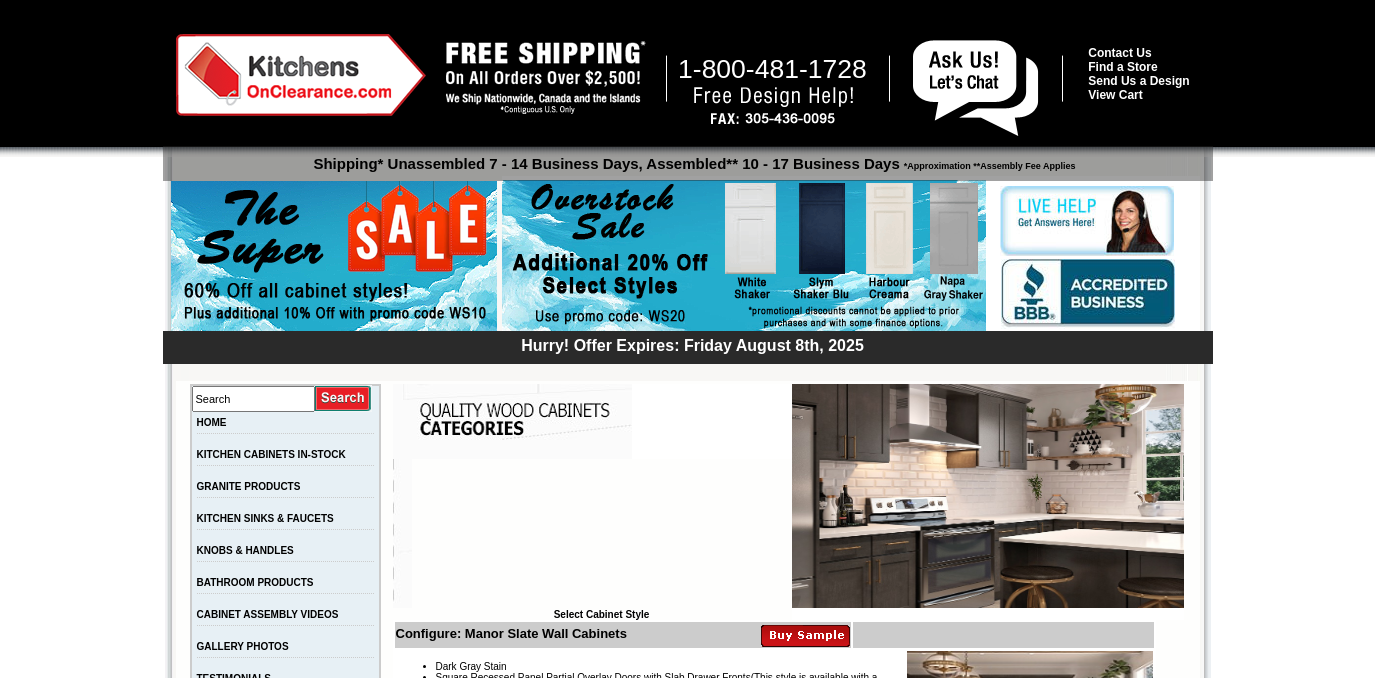 scroll, scrollTop: 0, scrollLeft: 0, axis: both 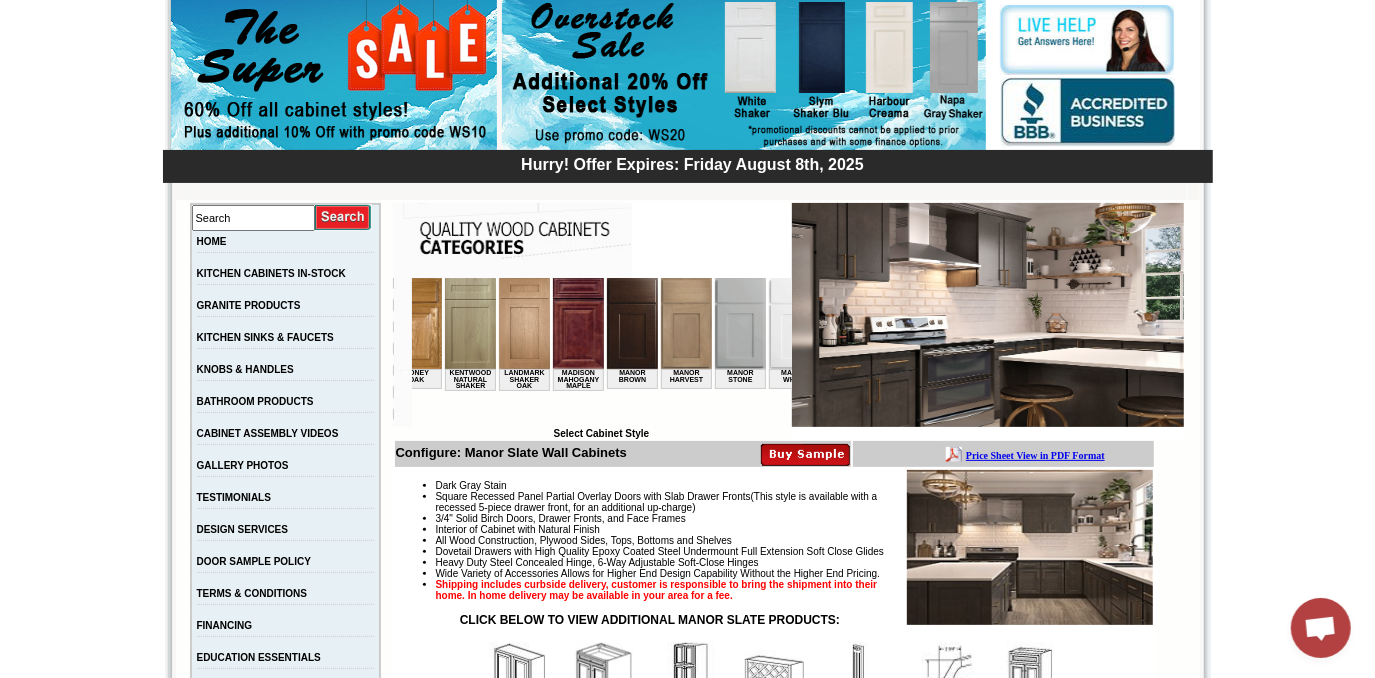 click at bounding box center [631, 322] 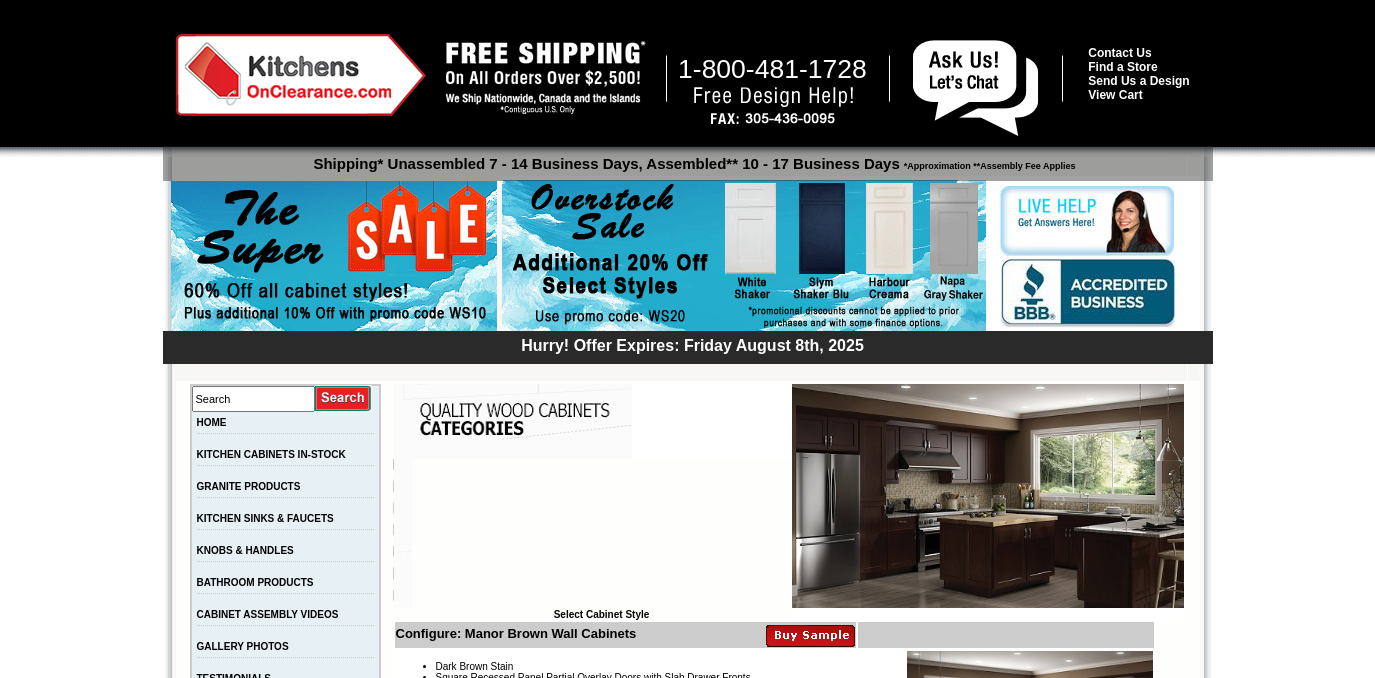 scroll, scrollTop: 0, scrollLeft: 0, axis: both 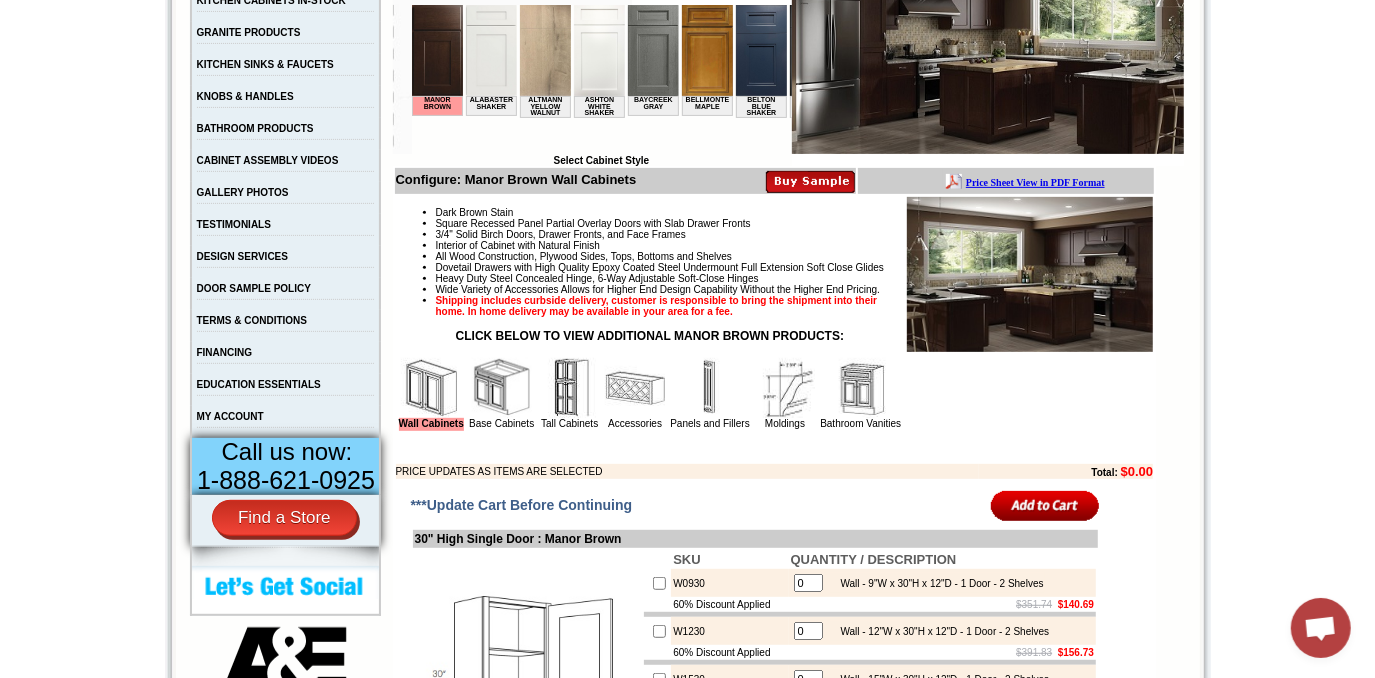click at bounding box center (710, 388) 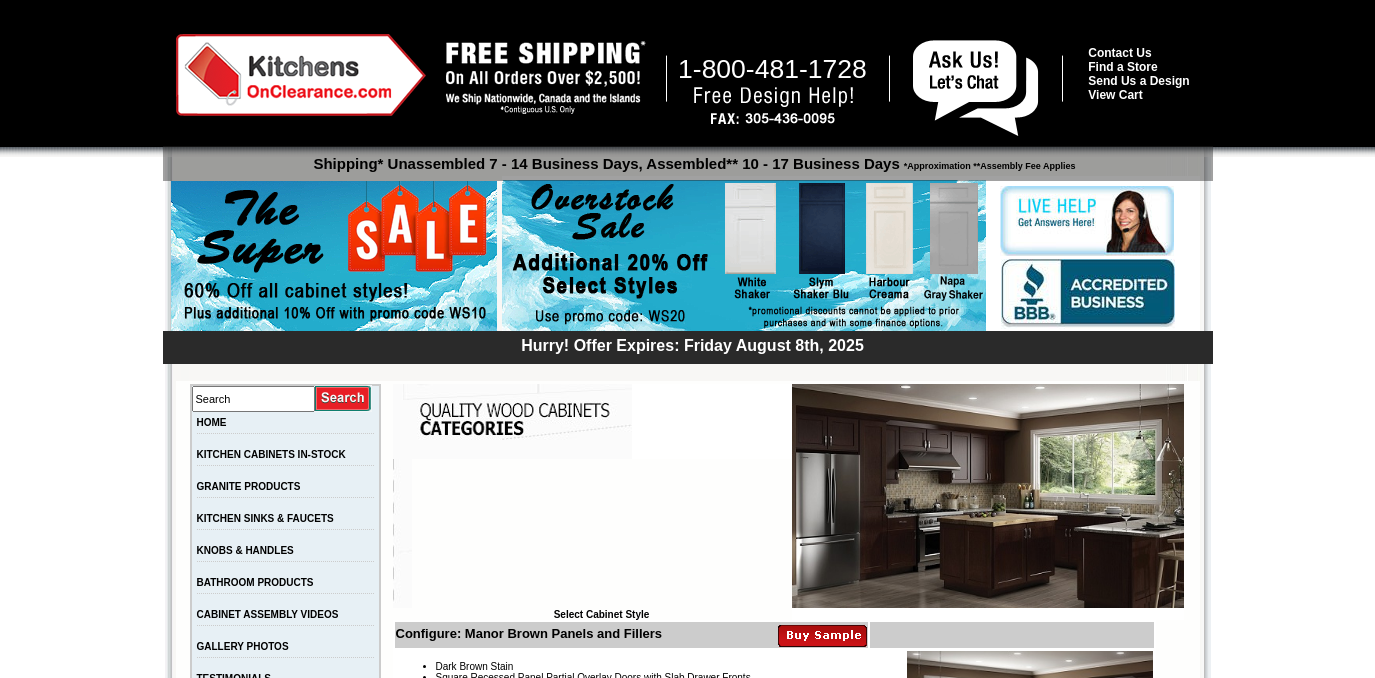 scroll, scrollTop: 0, scrollLeft: 0, axis: both 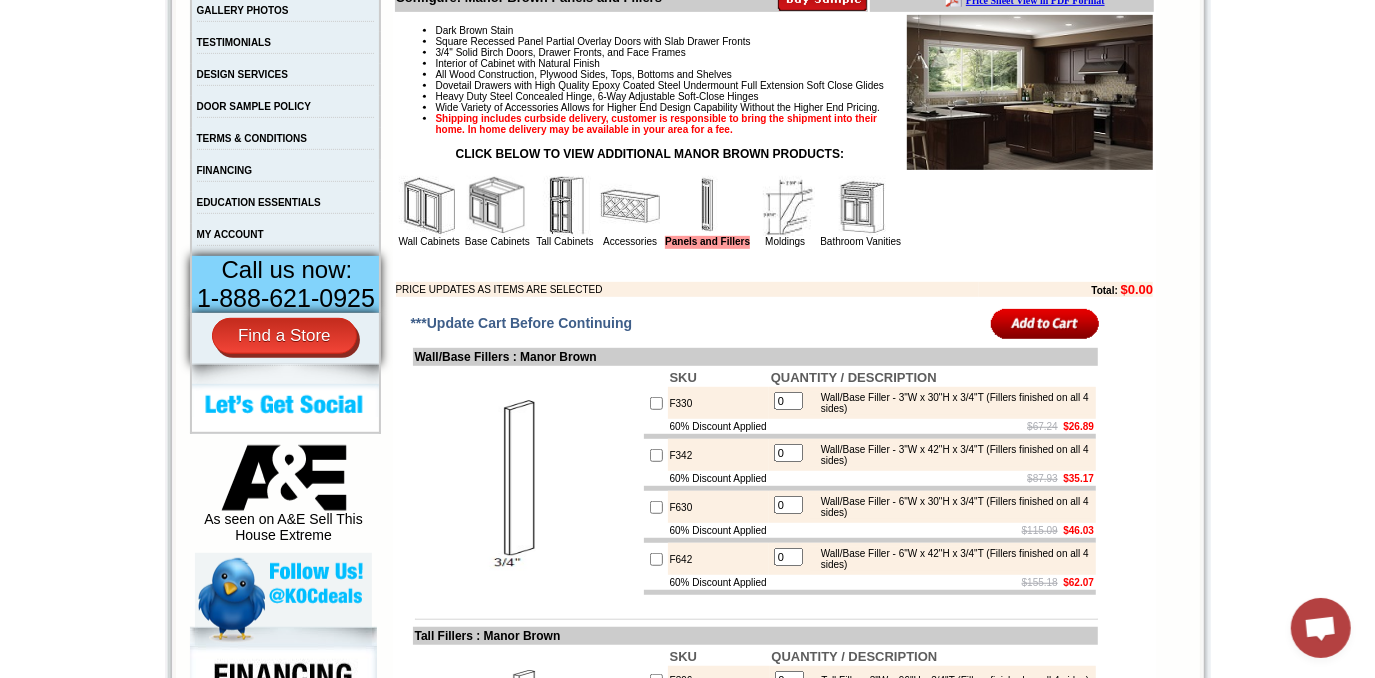 click at bounding box center [497, 206] 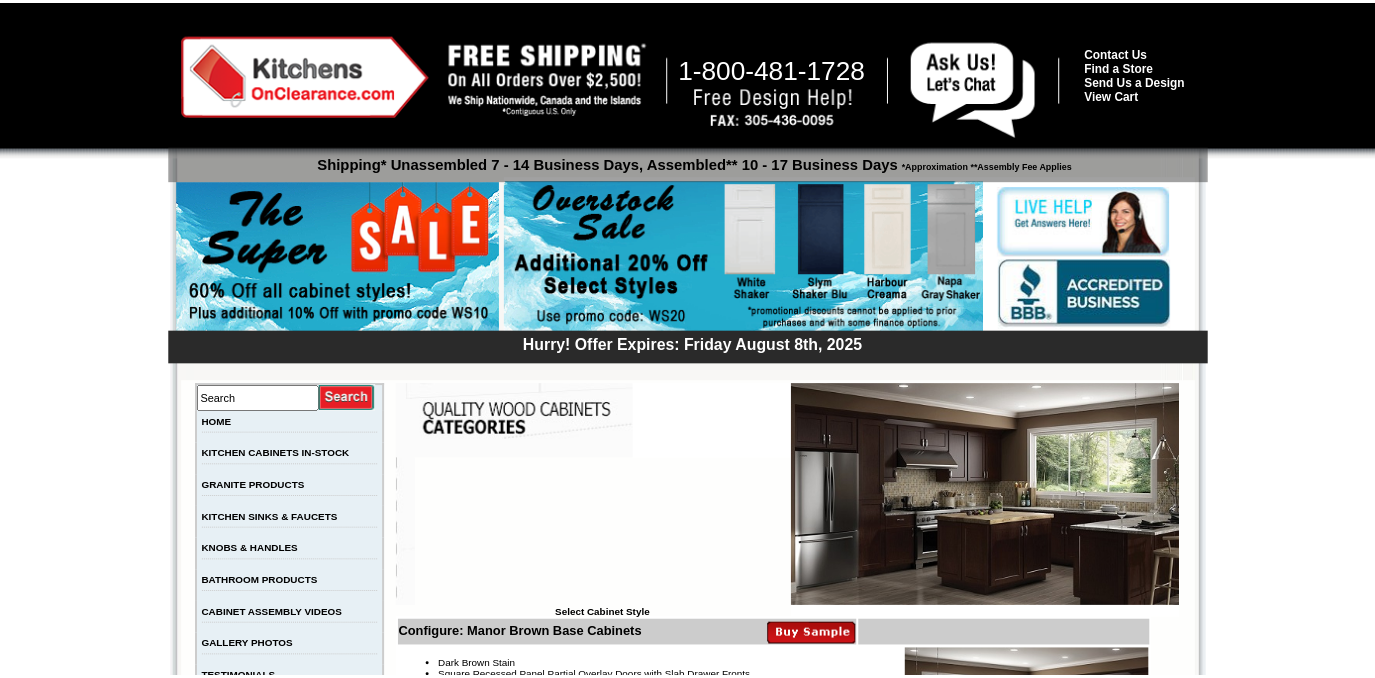 scroll, scrollTop: 0, scrollLeft: 0, axis: both 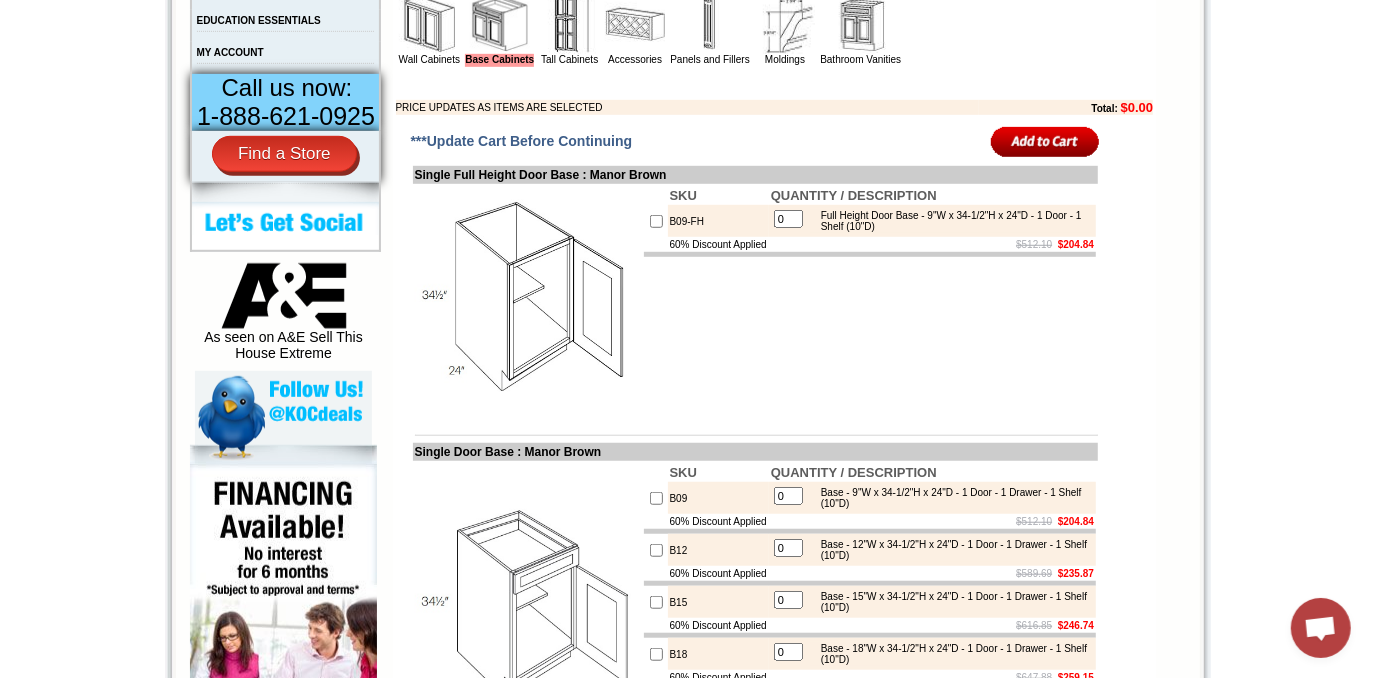 click at bounding box center [710, 24] 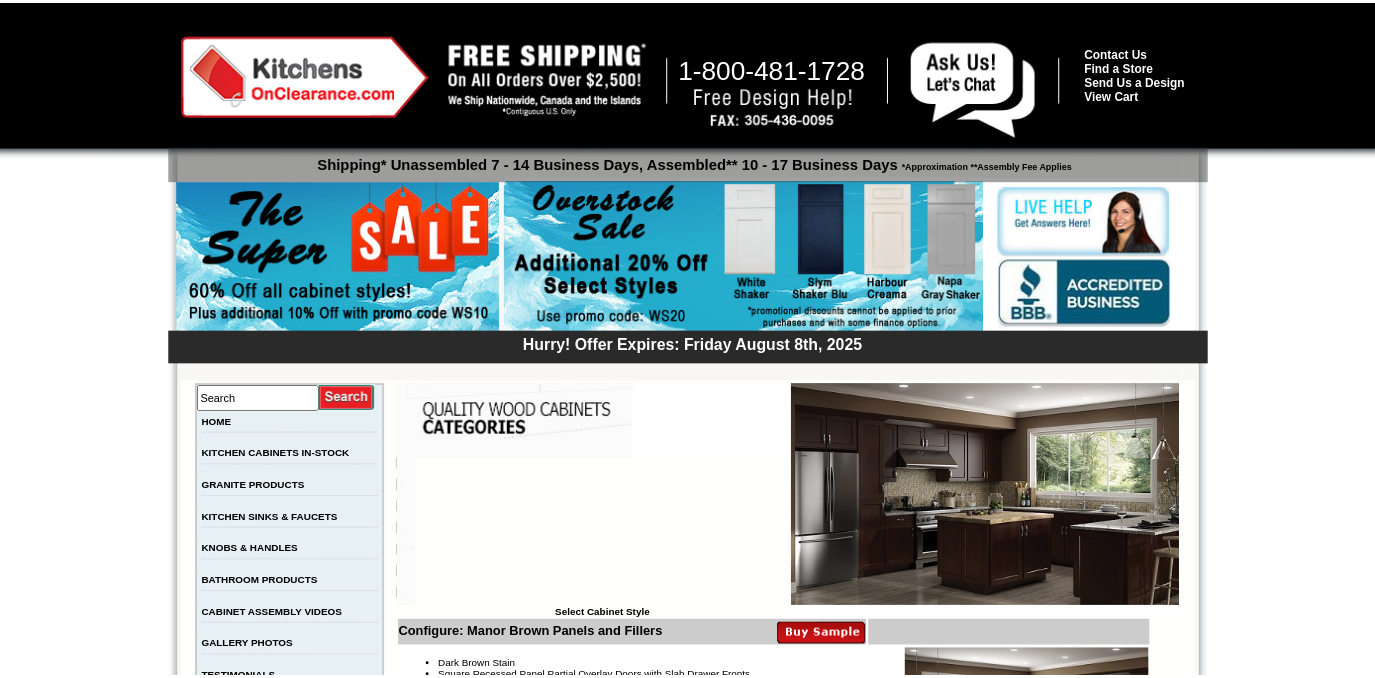 scroll, scrollTop: 0, scrollLeft: 0, axis: both 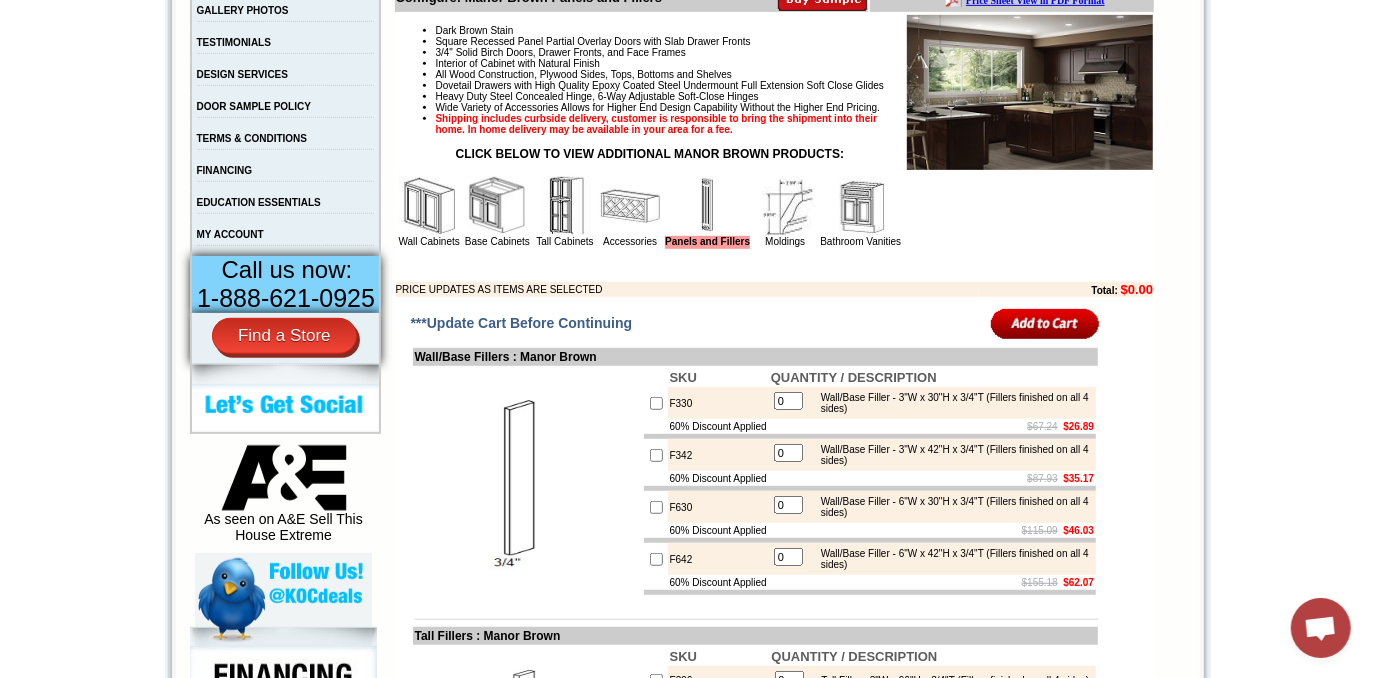 click at bounding box center [861, 206] 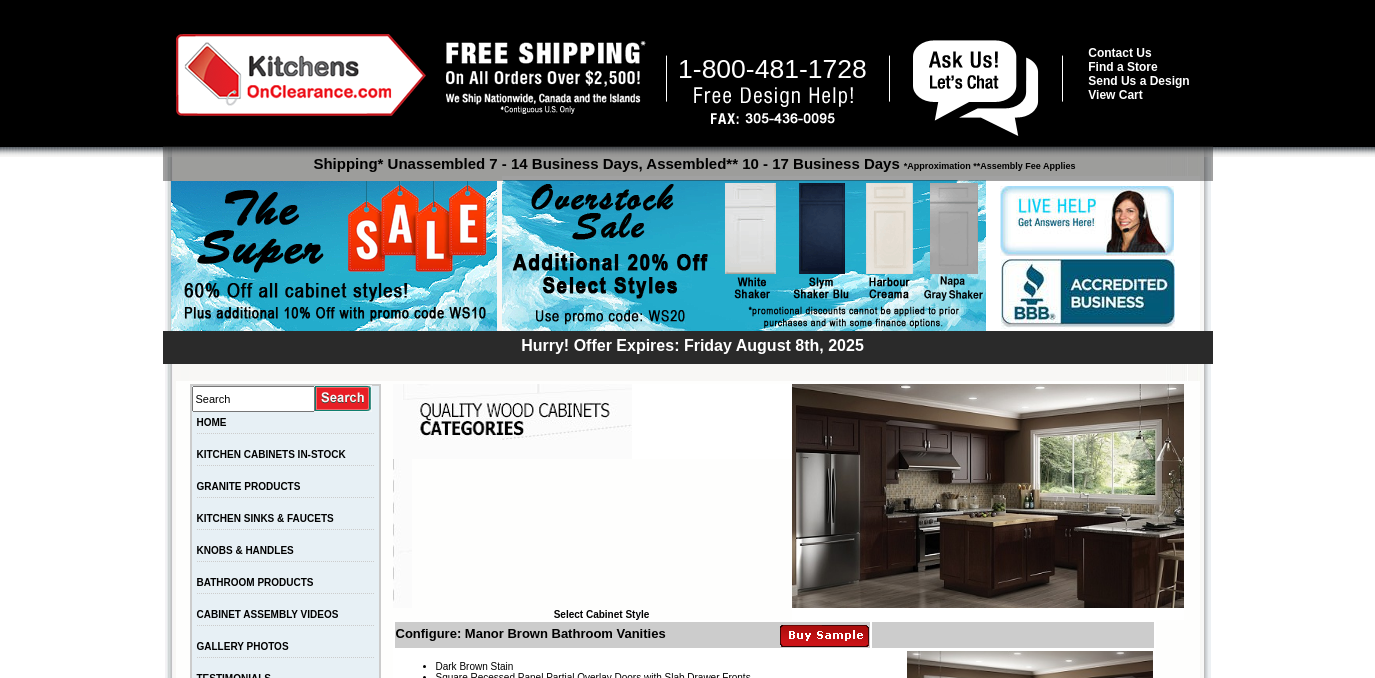 scroll, scrollTop: 0, scrollLeft: 0, axis: both 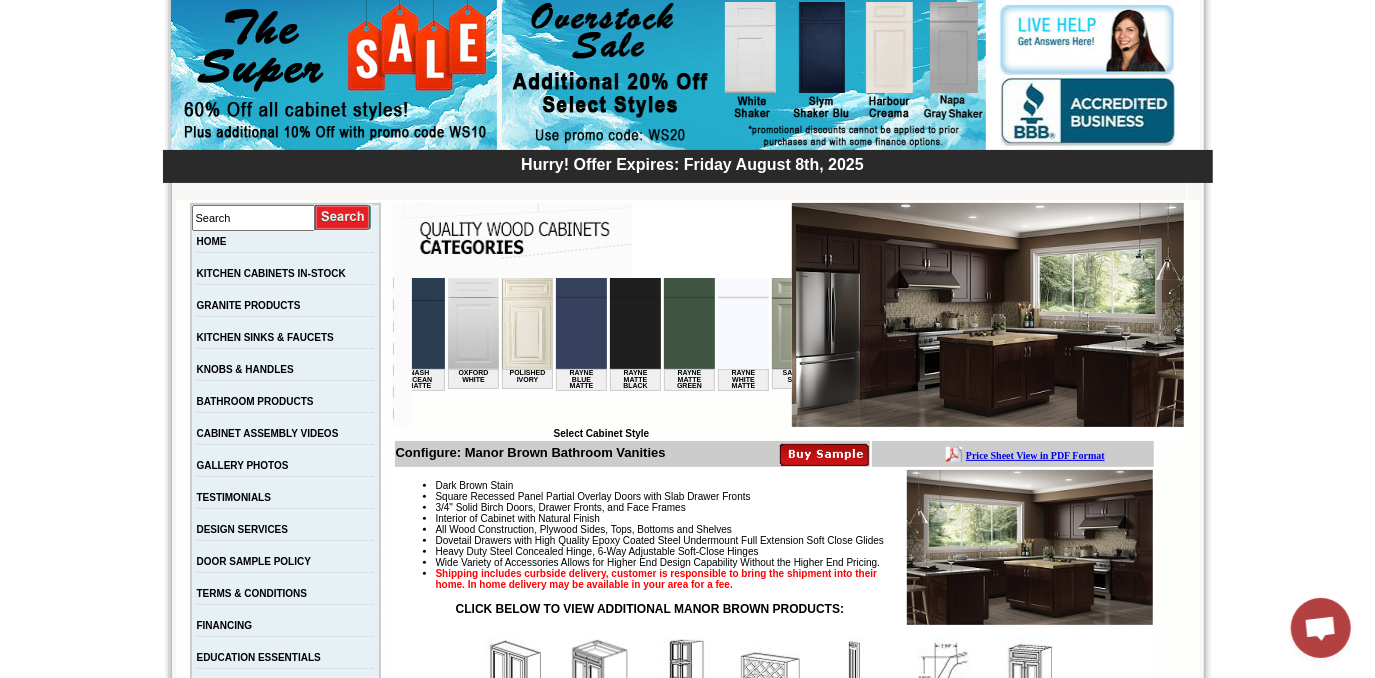 click 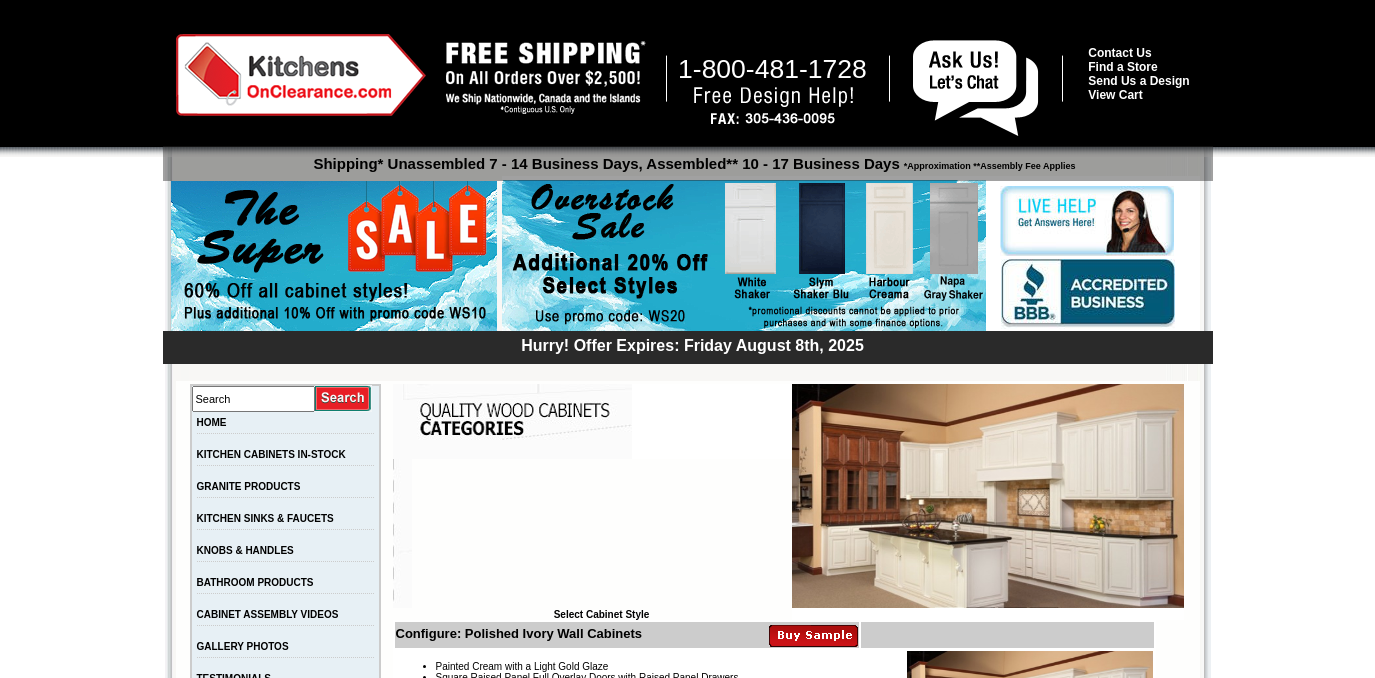 scroll, scrollTop: 0, scrollLeft: 0, axis: both 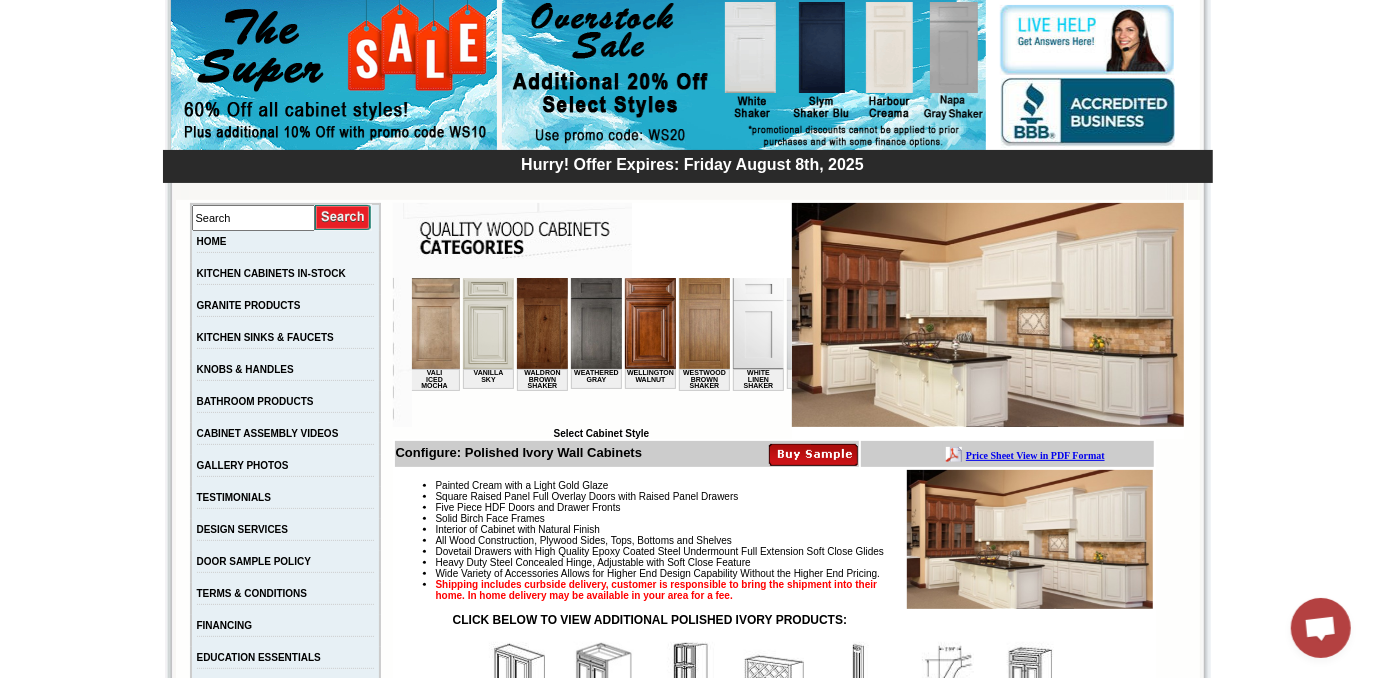 click at bounding box center [649, 322] 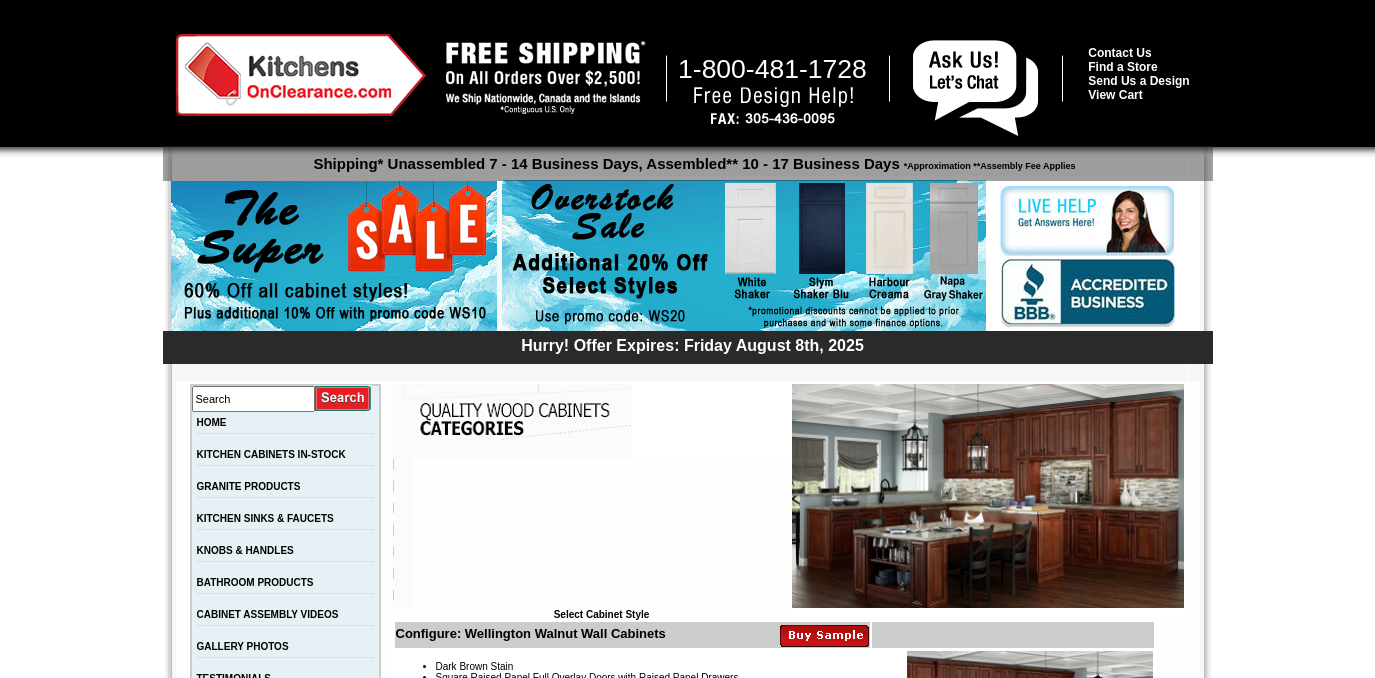 scroll, scrollTop: 0, scrollLeft: 0, axis: both 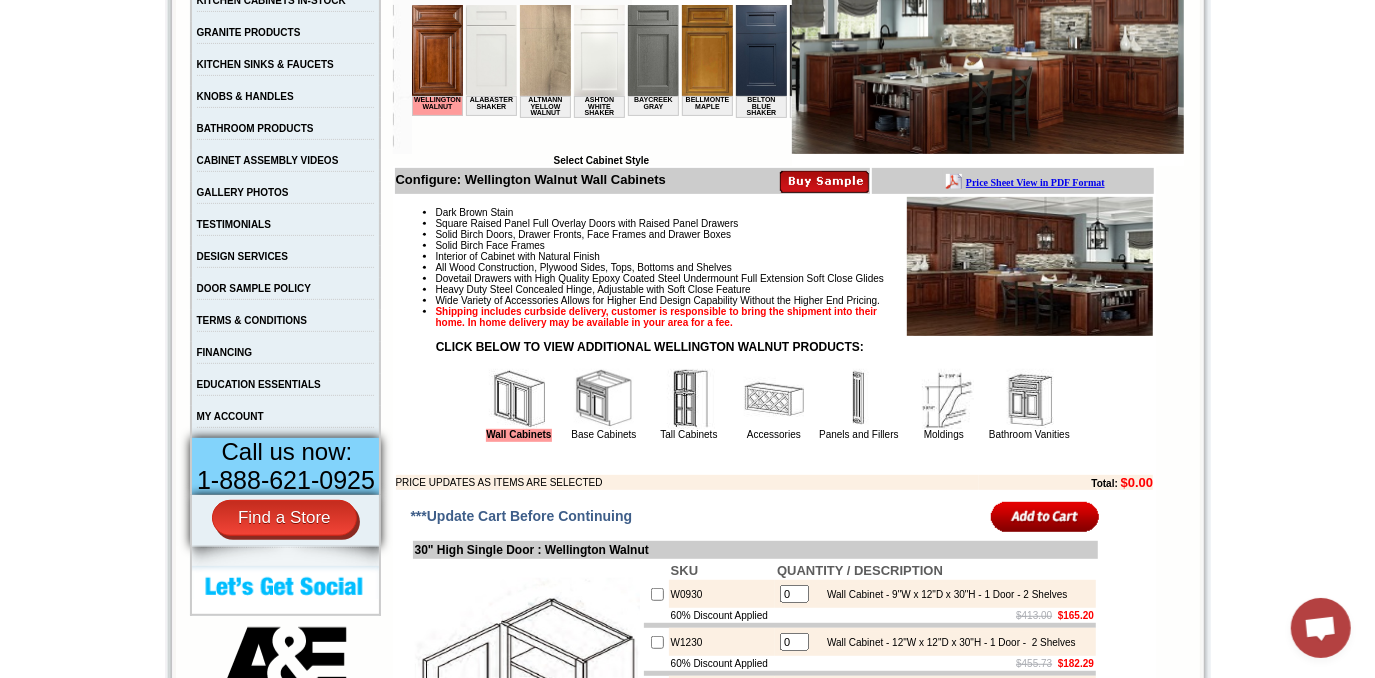 click at bounding box center [859, 399] 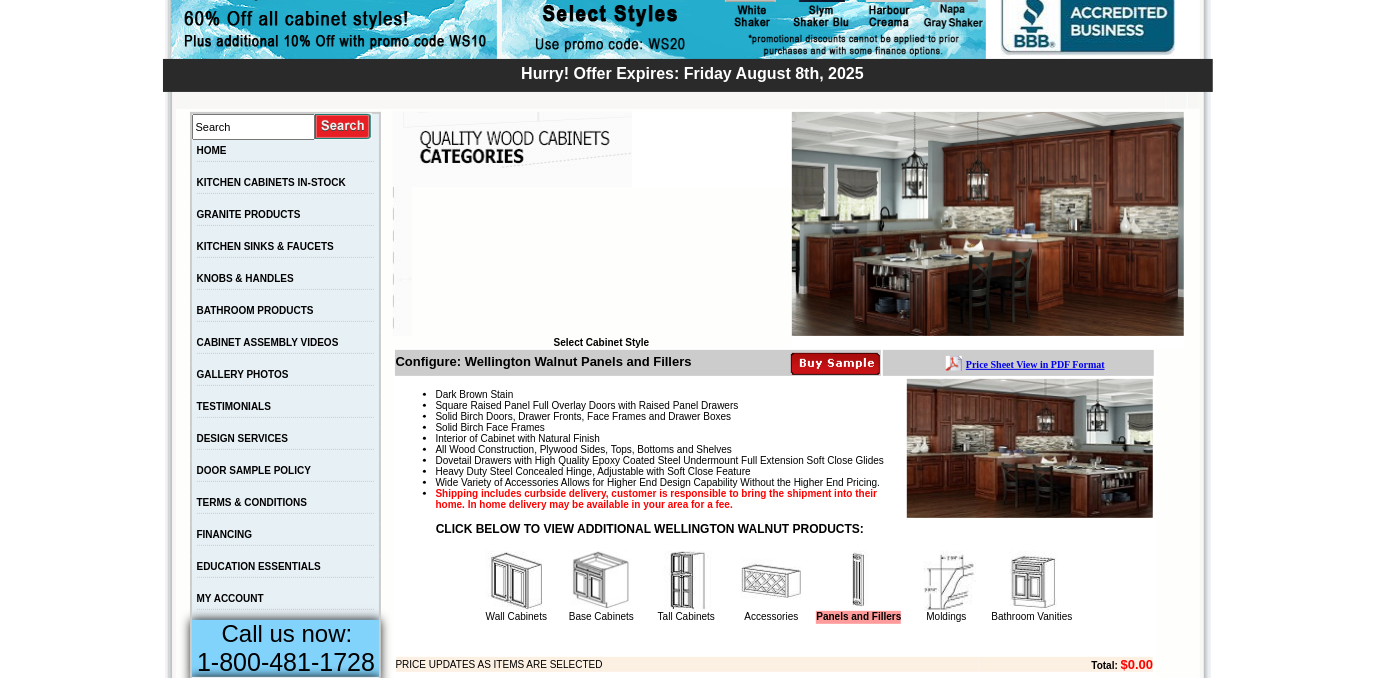 scroll, scrollTop: 272, scrollLeft: 0, axis: vertical 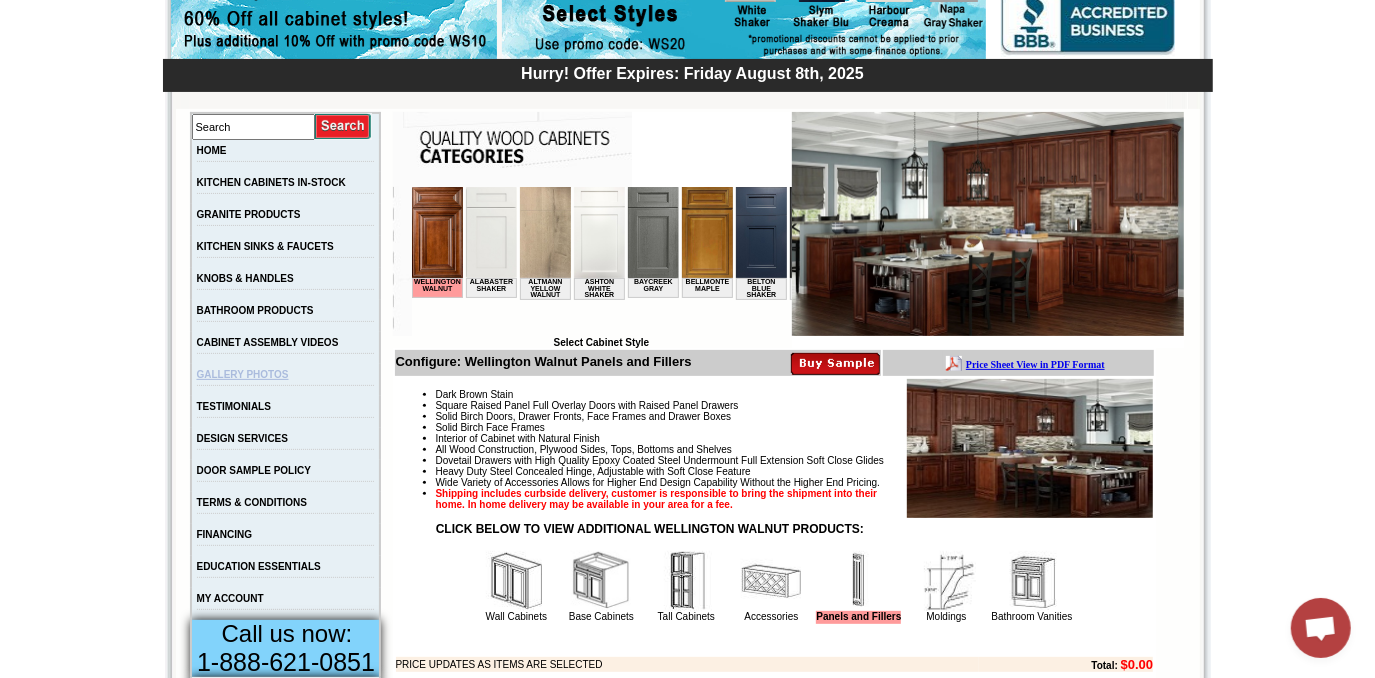 click on "GALLERY PHOTOS" at bounding box center (243, 374) 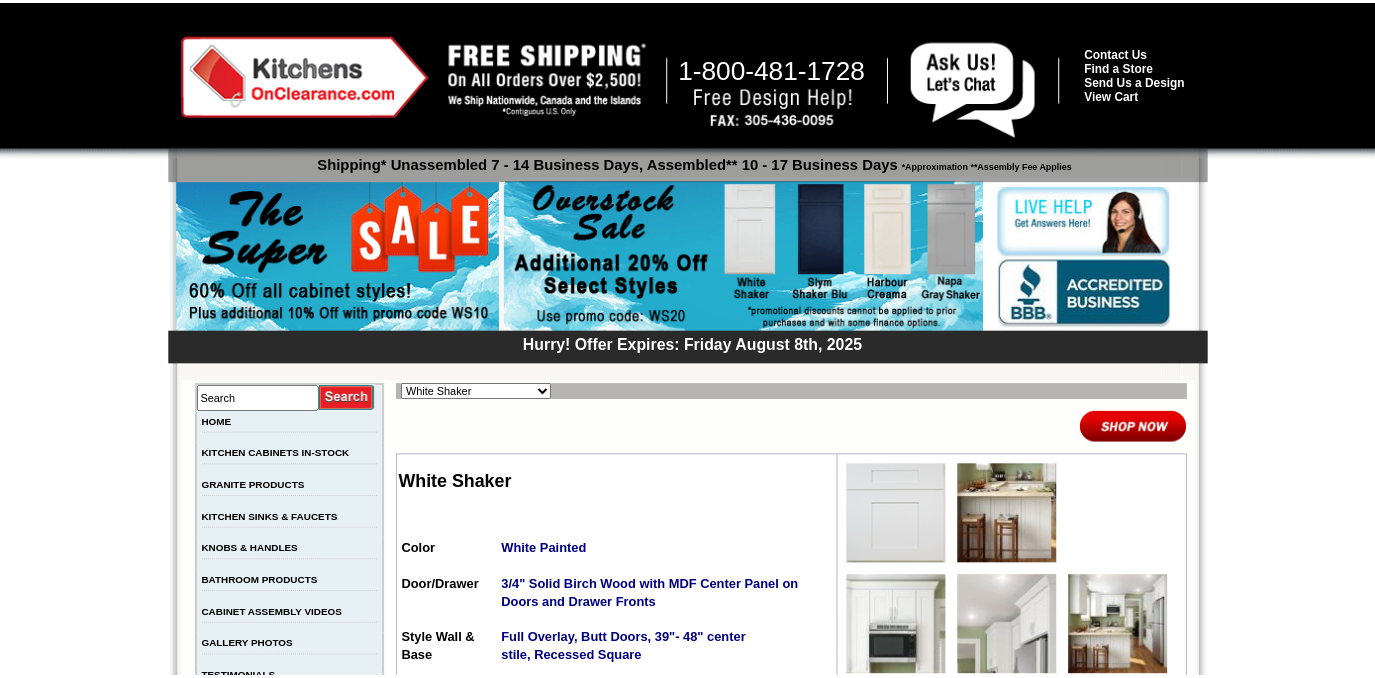 scroll, scrollTop: 0, scrollLeft: 0, axis: both 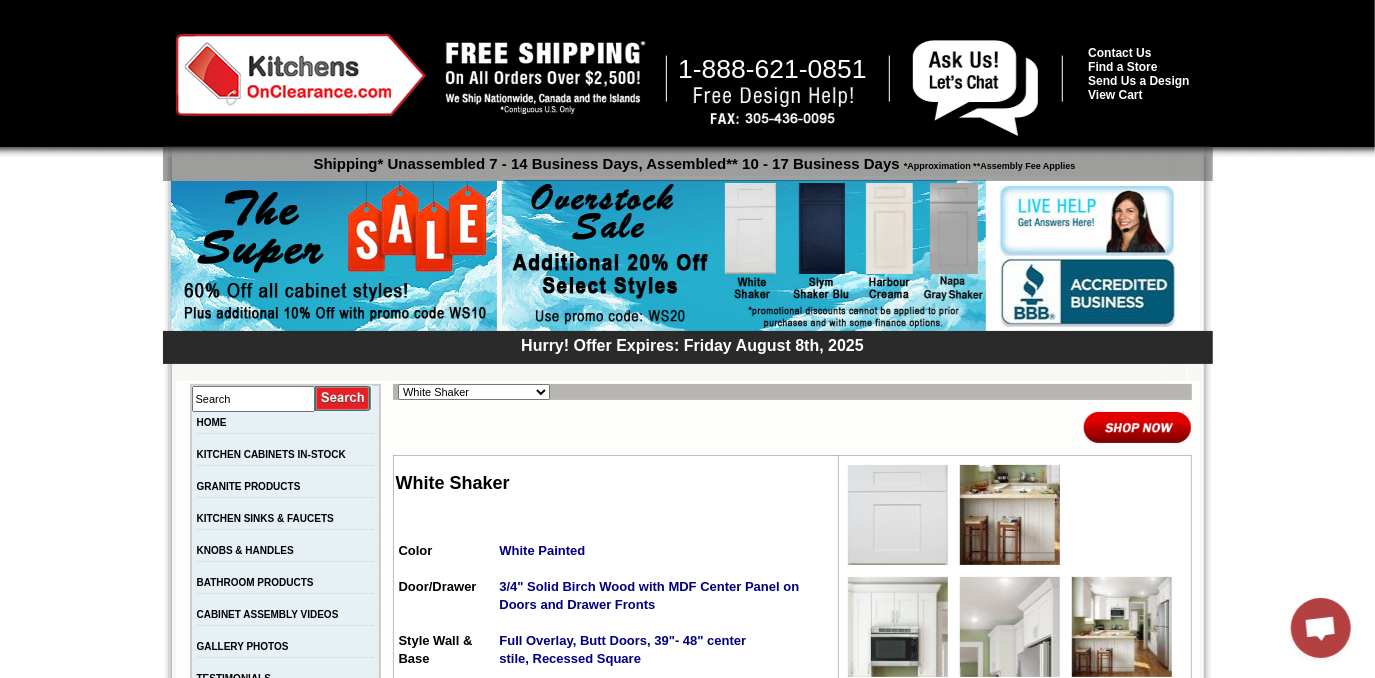 click on "Alabaster Shaker Altmann Yellow Walnut Ashton White Shaker Baycreek Gray Bellmonte Maple Belton Blue Shaker Black Pearl Shaker Black Valley Shaker Blue Aura Shaker Blue Linen Blue Night Blue Royalle Blue Valley Shaker Brentwood Shaker Charlotte Spice Concord Cherry Shaker Cream Valley Shaker Dark Epic Shaker Della Gloss Slate Della Matte White Della White Gloss Ebony Stained Shaker Galvyston Green Shaker Gray Mist Hanover Stone Harbour Creama Harmony Shaker Mist Harmony White Shaker Honey Oak Kentwood Natural Shaker Landmark Shaker Oak Madison Mahogany Maple Manor Brown Manor Harvest Manor Slate Manor Stone Manor White Maxwell Yellow Oak Merrimac Cinder Monterey Grey Mountain Gray Napa Gray Shaker Nash Matte Sand Nash Ocean Matte Oxford White Polished Ivory Rayne Blue Matte Rayne Matte Black Rayne Matte Green Rayne White Matte Salona Sage Seattle Gray Silver Horizon Slym Brown Shaker Slym Shaker Blu Slym Shaker Oak Slym Shaker Sand Slym White Shaker Soho White Tamryn Green Shaker Taupe Linen Shaker" at bounding box center [474, 392] 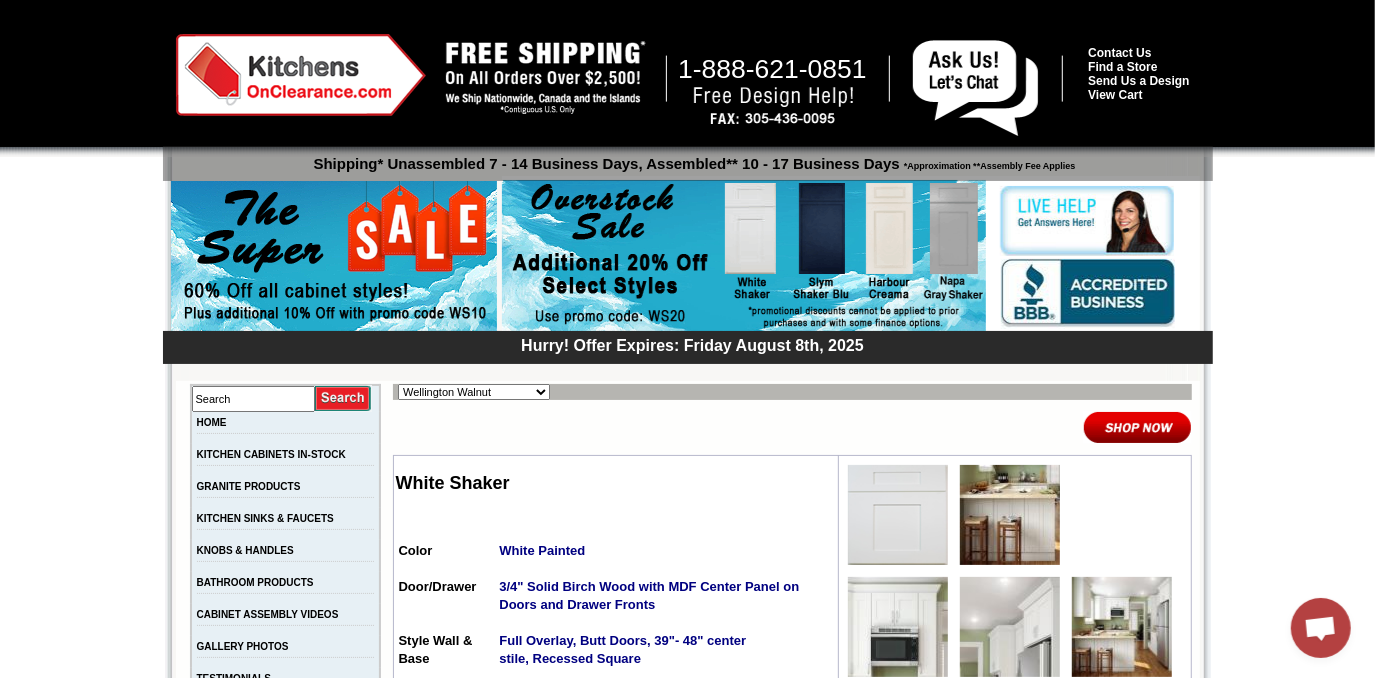 click on "Alabaster Shaker Altmann Yellow Walnut Ashton White Shaker Baycreek Gray Bellmonte Maple Belton Blue Shaker Black Pearl Shaker Black Valley Shaker Blue Aura Shaker Blue Linen Blue Night Blue Royalle Blue Valley Shaker Brentwood Shaker Charlotte Spice Concord Cherry Shaker Cream Valley Shaker Dark Epic Shaker Della Gloss Slate Della Matte White Della White Gloss Ebony Stained Shaker Galvyston Green Shaker Gray Mist Hanover Stone Harbour Creama Harmony Shaker Mist Harmony White Shaker Honey Oak Kentwood Natural Shaker Landmark Shaker Oak Madison Mahogany Maple Manor Brown Manor Harvest Manor Slate Manor Stone Manor White Maxwell Yellow Oak Merrimac Cinder Monterey Grey Mountain Gray Napa Gray Shaker Nash Matte Sand Nash Ocean Matte Oxford White Polished Ivory Rayne Blue Matte Rayne Matte Black Rayne Matte Green Rayne White Matte Salona Sage Seattle Gray Silver Horizon Slym Brown Shaker Slym Shaker Blu Slym Shaker Oak Slym Shaker Sand Slym White Shaker Soho White Tamryn Green Shaker Taupe Linen Shaker" at bounding box center [474, 392] 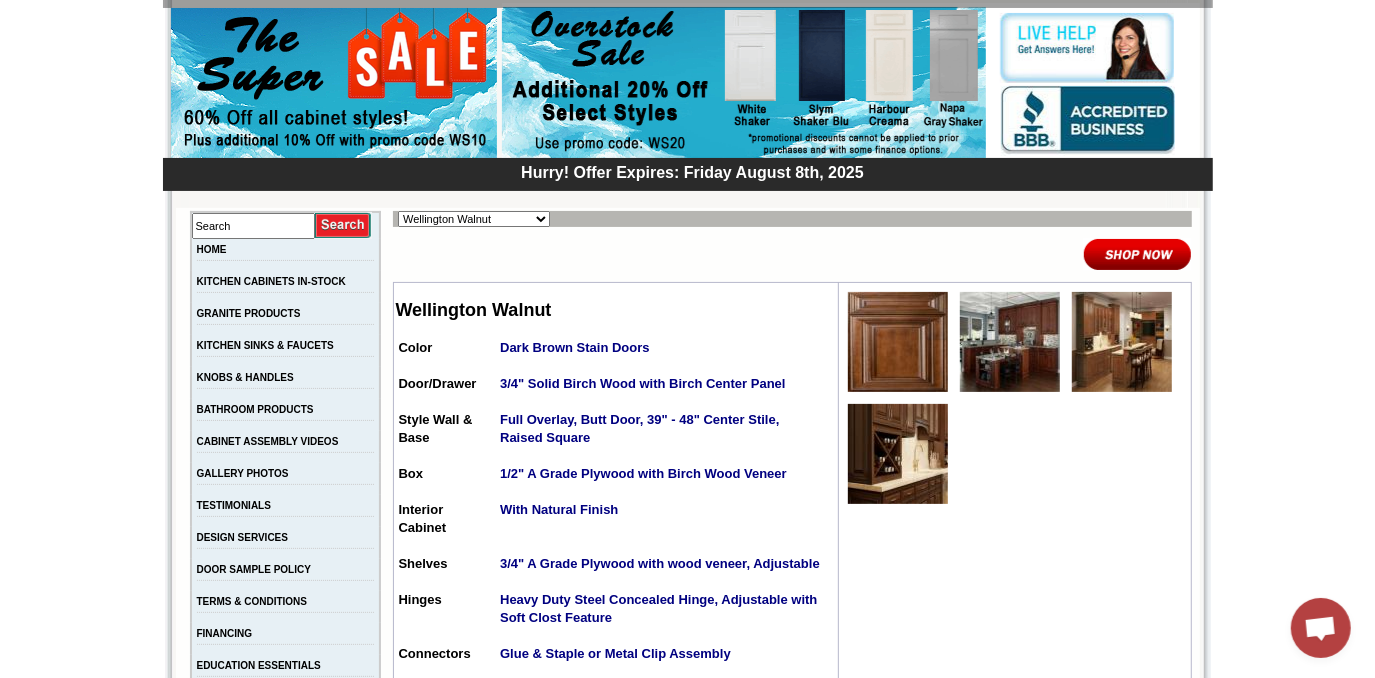 scroll, scrollTop: 181, scrollLeft: 0, axis: vertical 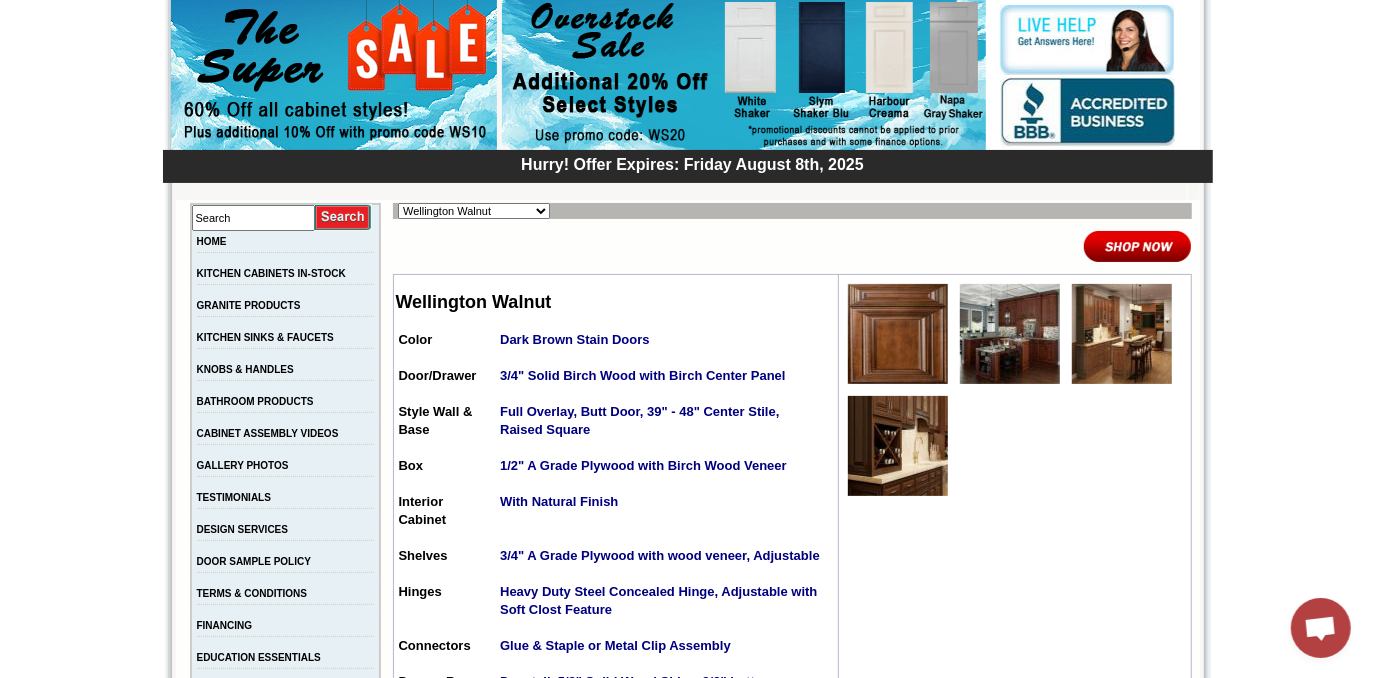 click at bounding box center (898, 334) 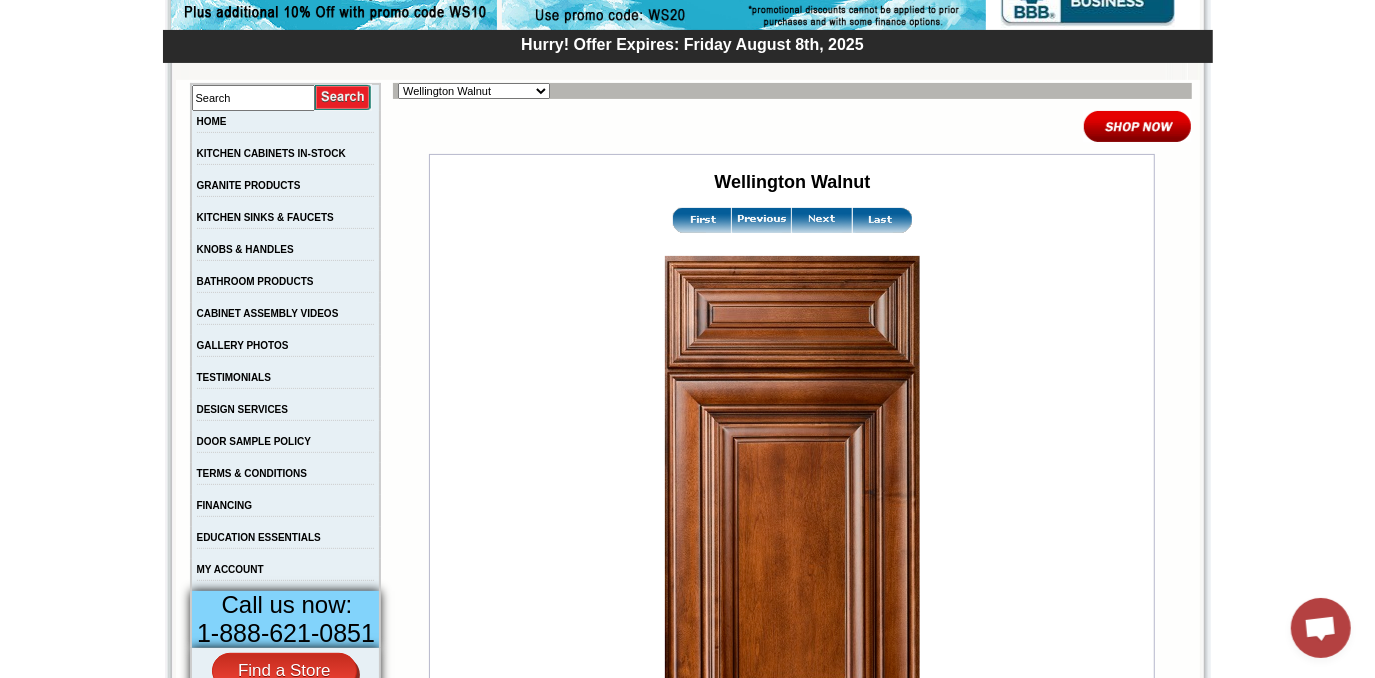 scroll, scrollTop: 272, scrollLeft: 0, axis: vertical 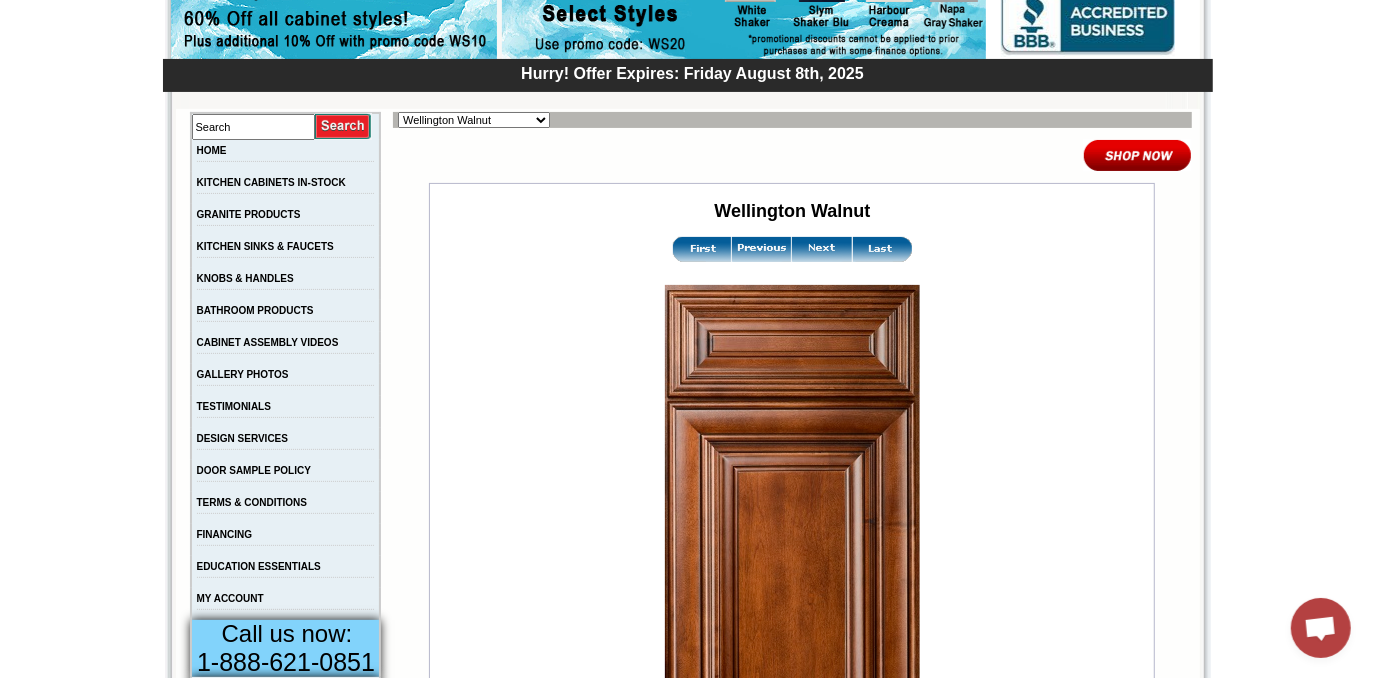 click at bounding box center [822, 249] 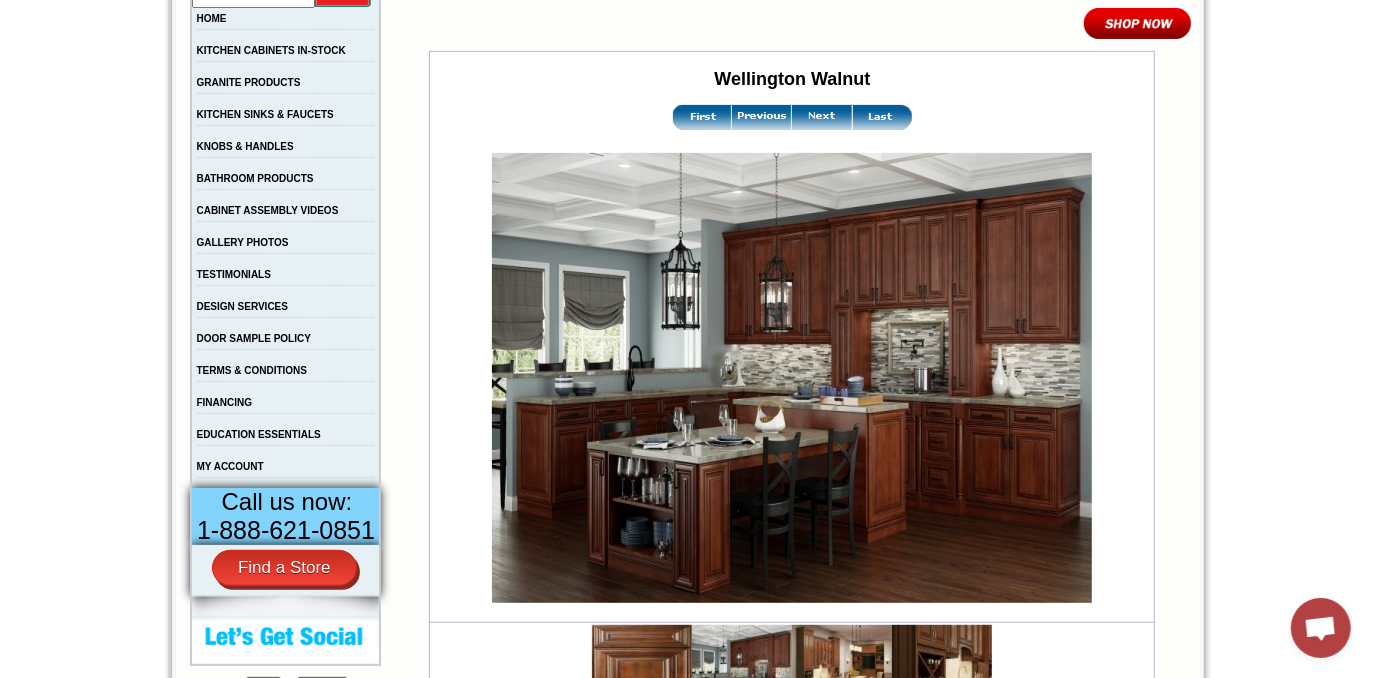 scroll, scrollTop: 363, scrollLeft: 0, axis: vertical 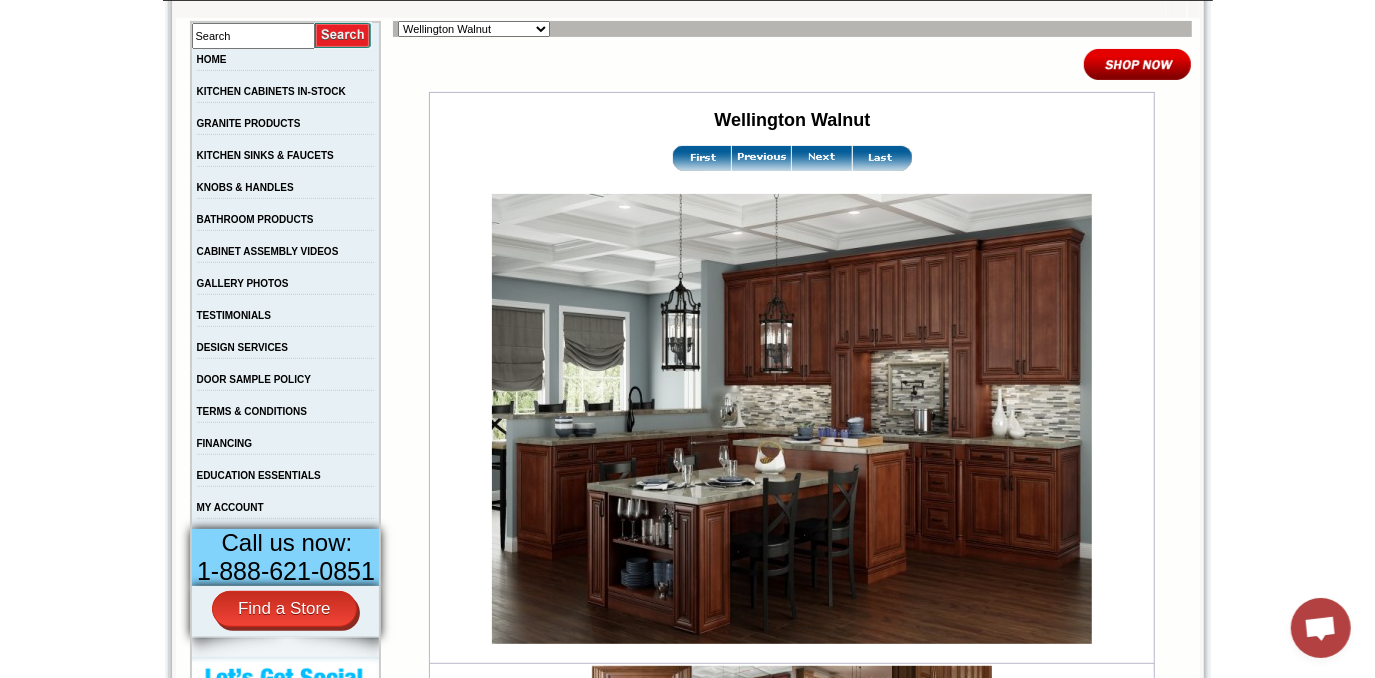 click at bounding box center (822, 158) 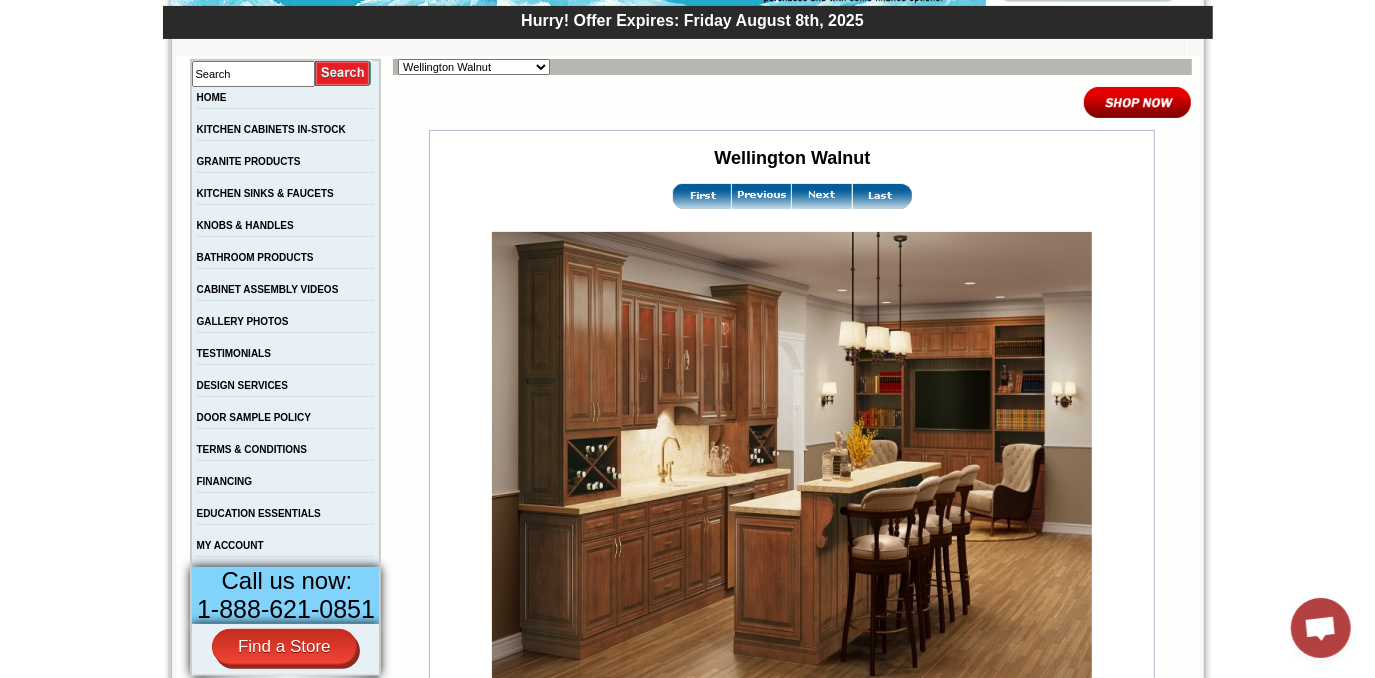 scroll, scrollTop: 272, scrollLeft: 0, axis: vertical 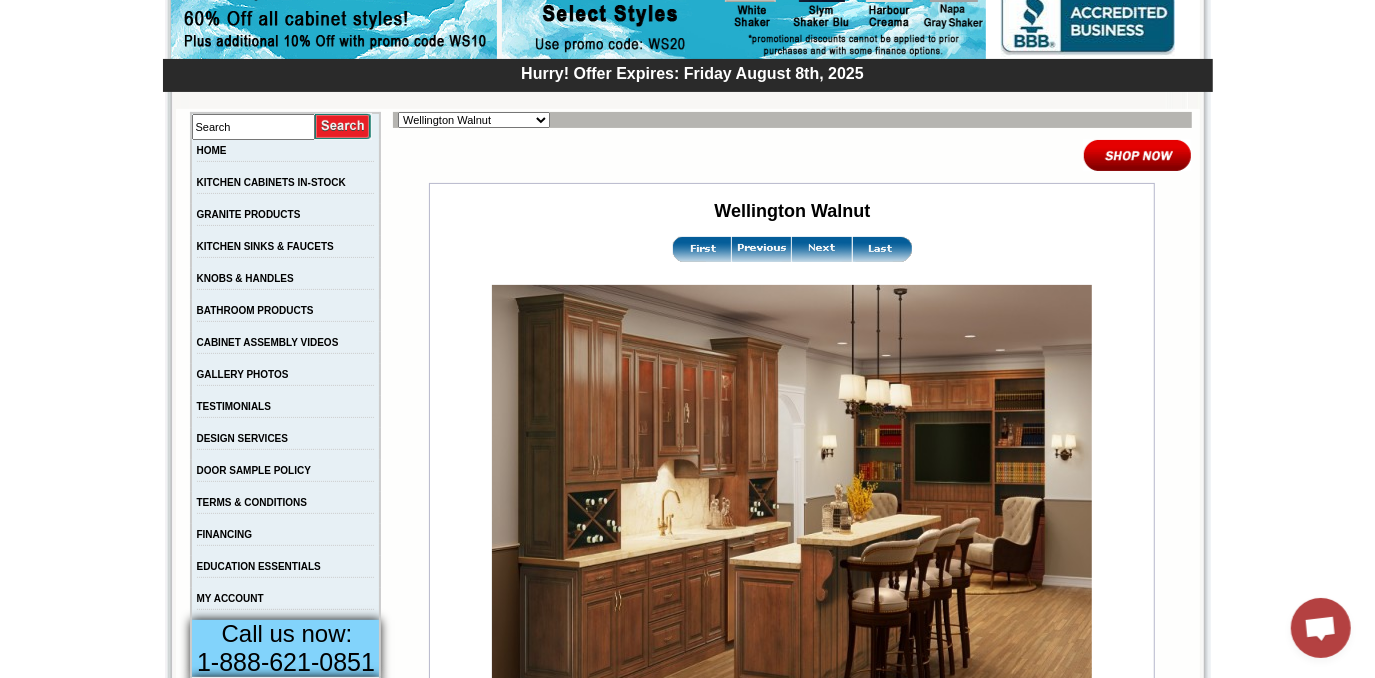 click at bounding box center (822, 249) 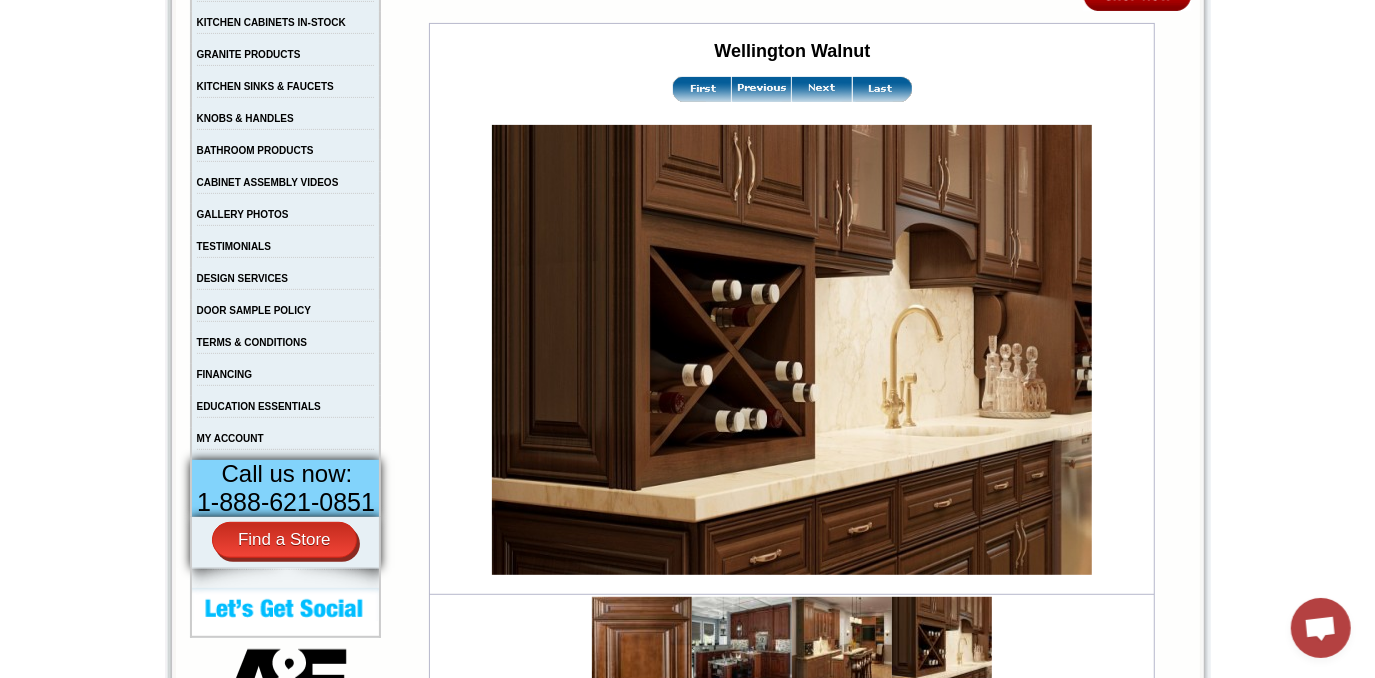 scroll, scrollTop: 363, scrollLeft: 0, axis: vertical 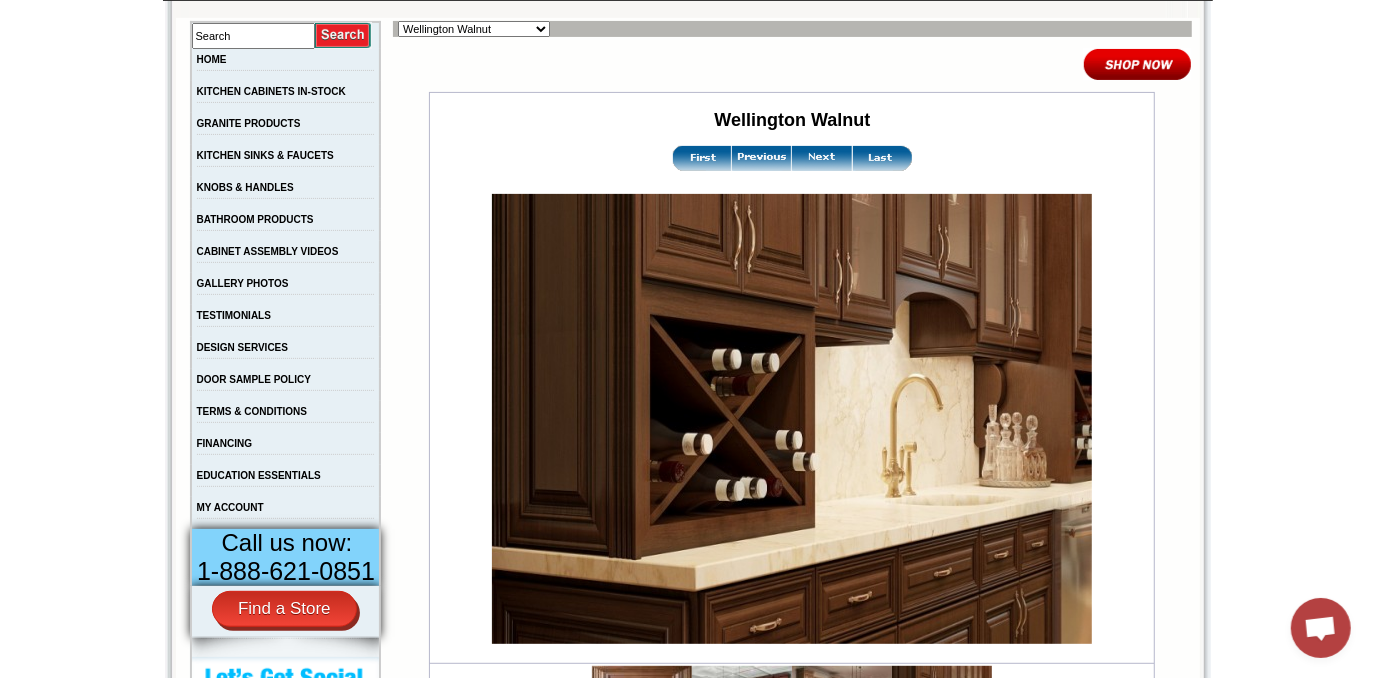 click at bounding box center (762, 158) 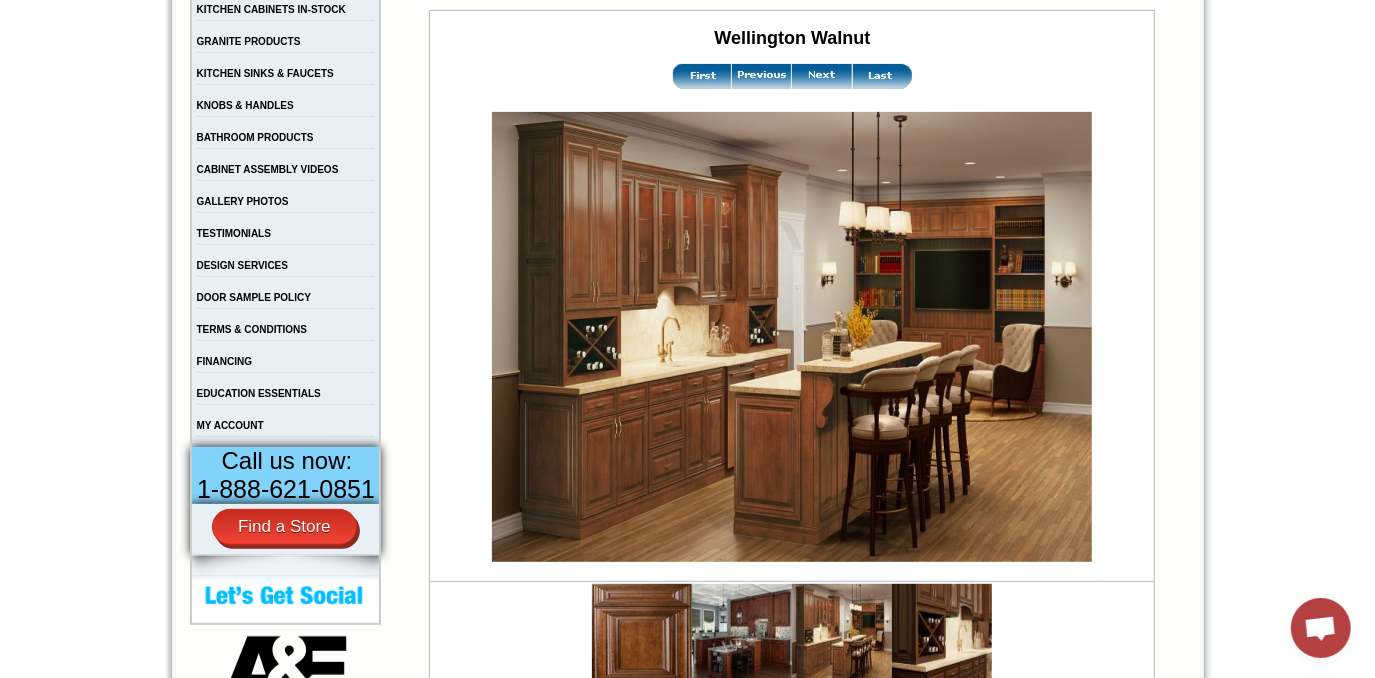 scroll, scrollTop: 454, scrollLeft: 0, axis: vertical 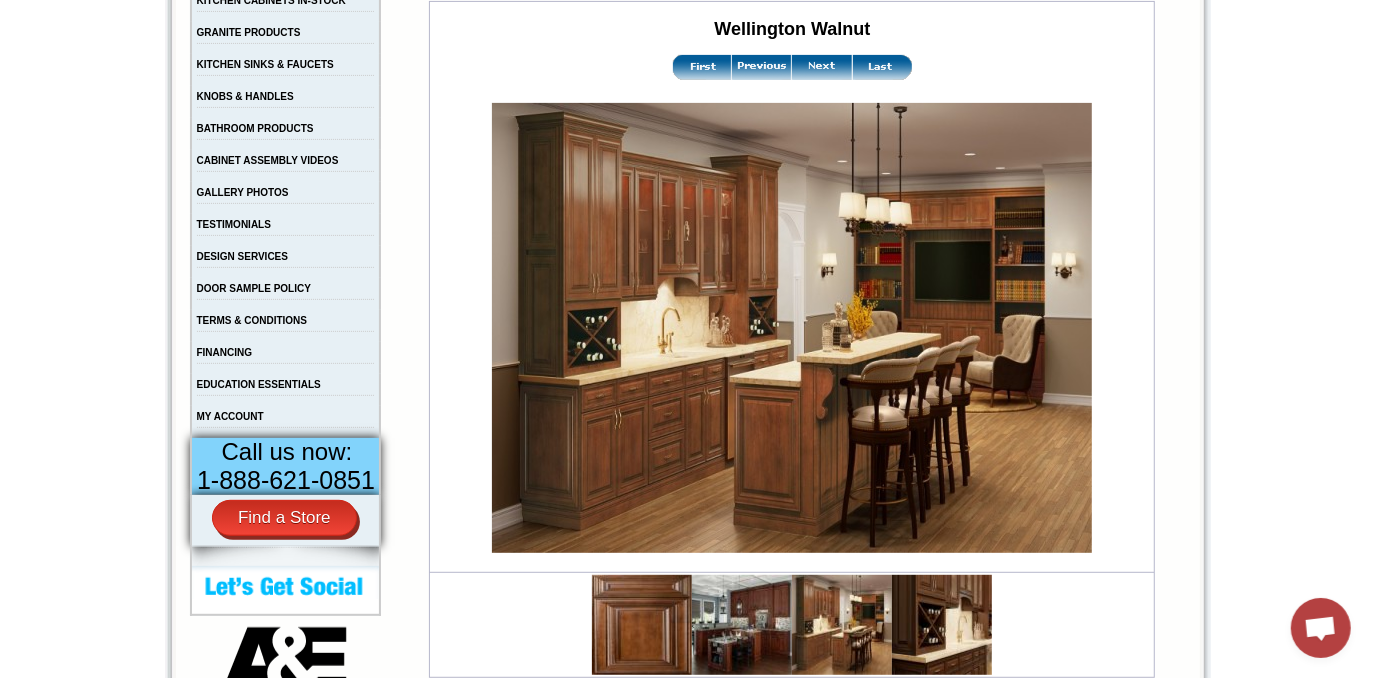 click at bounding box center (762, 67) 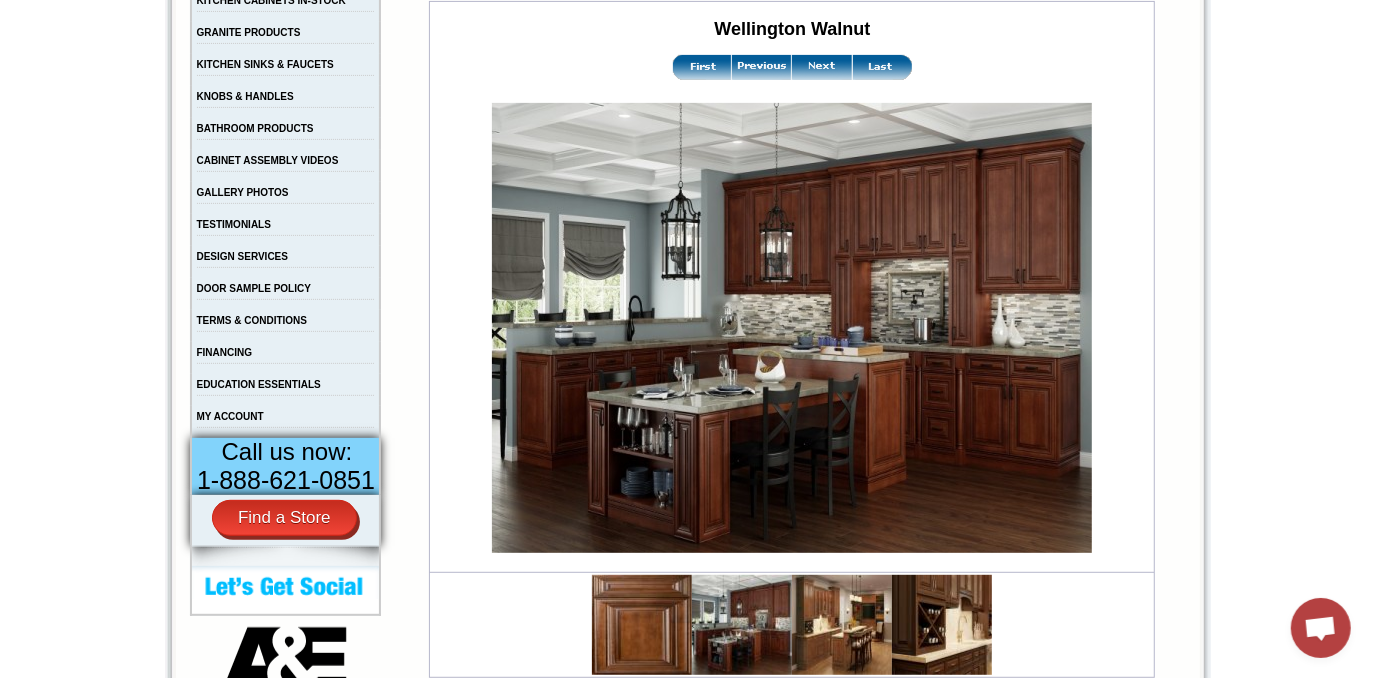 scroll, scrollTop: 545, scrollLeft: 0, axis: vertical 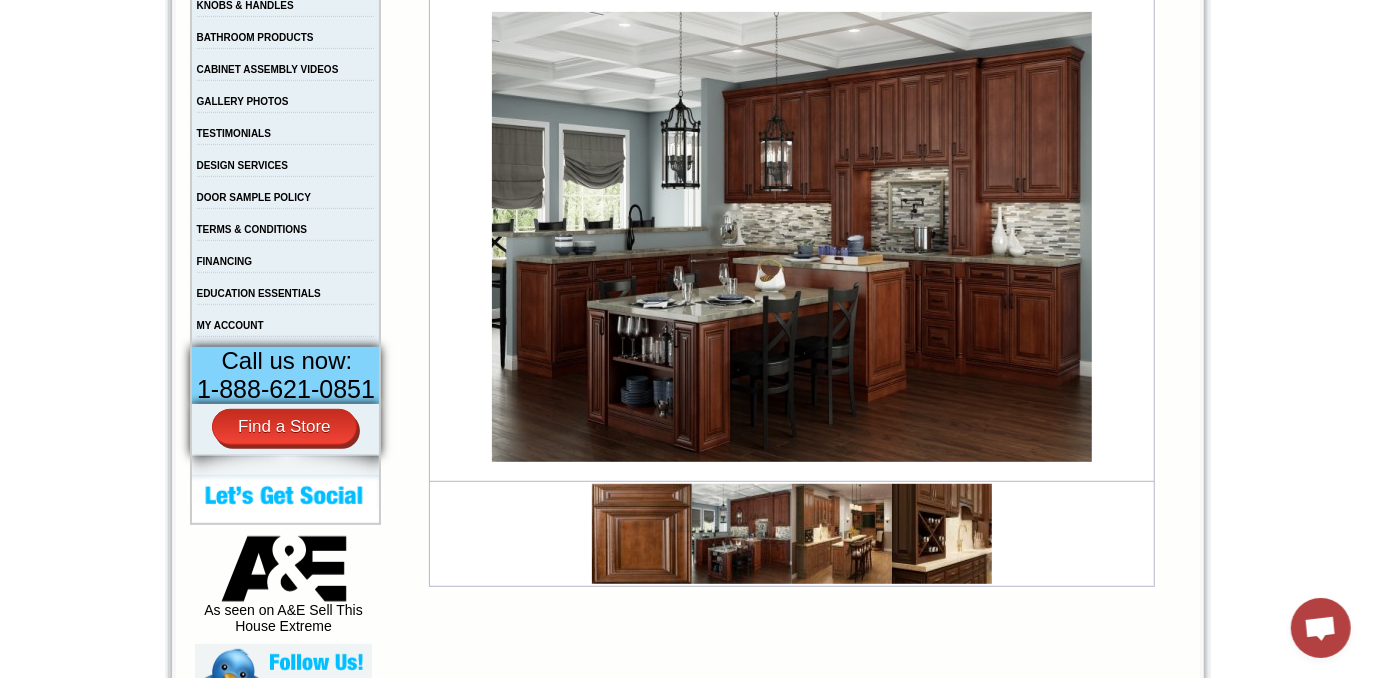 click at bounding box center (642, 534) 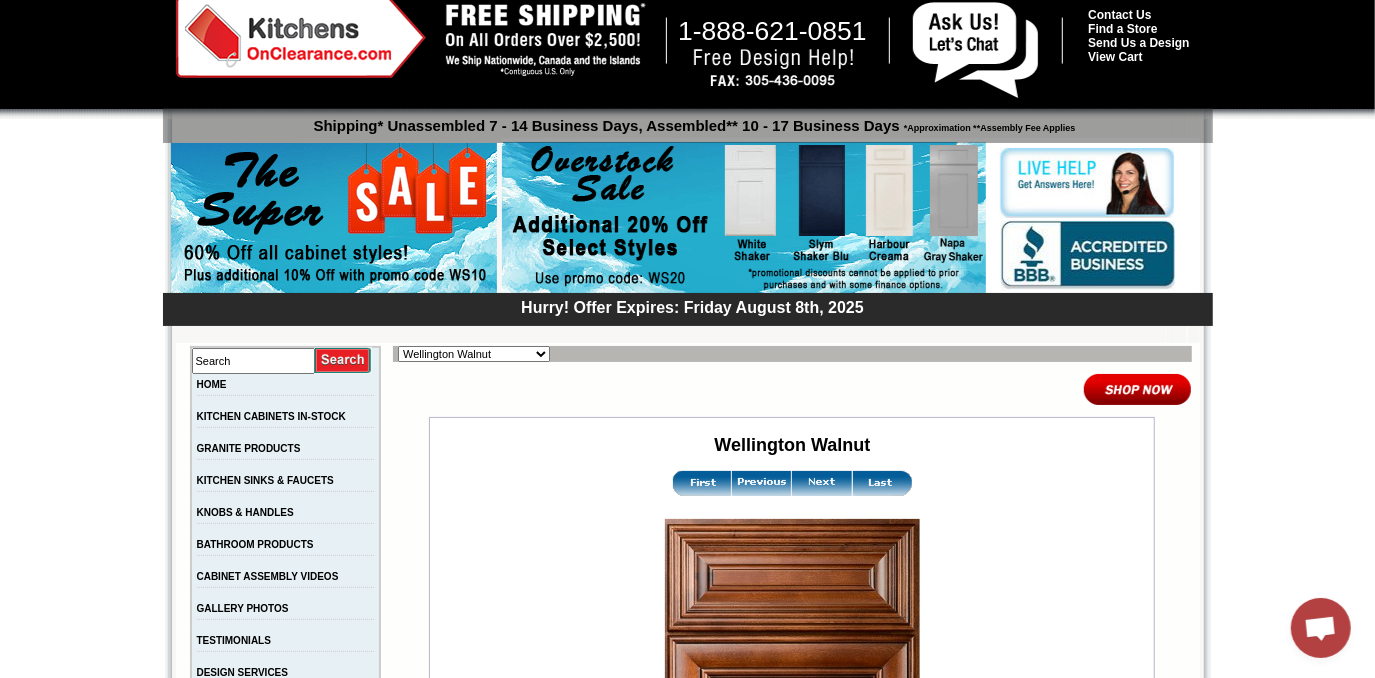 scroll, scrollTop: 0, scrollLeft: 0, axis: both 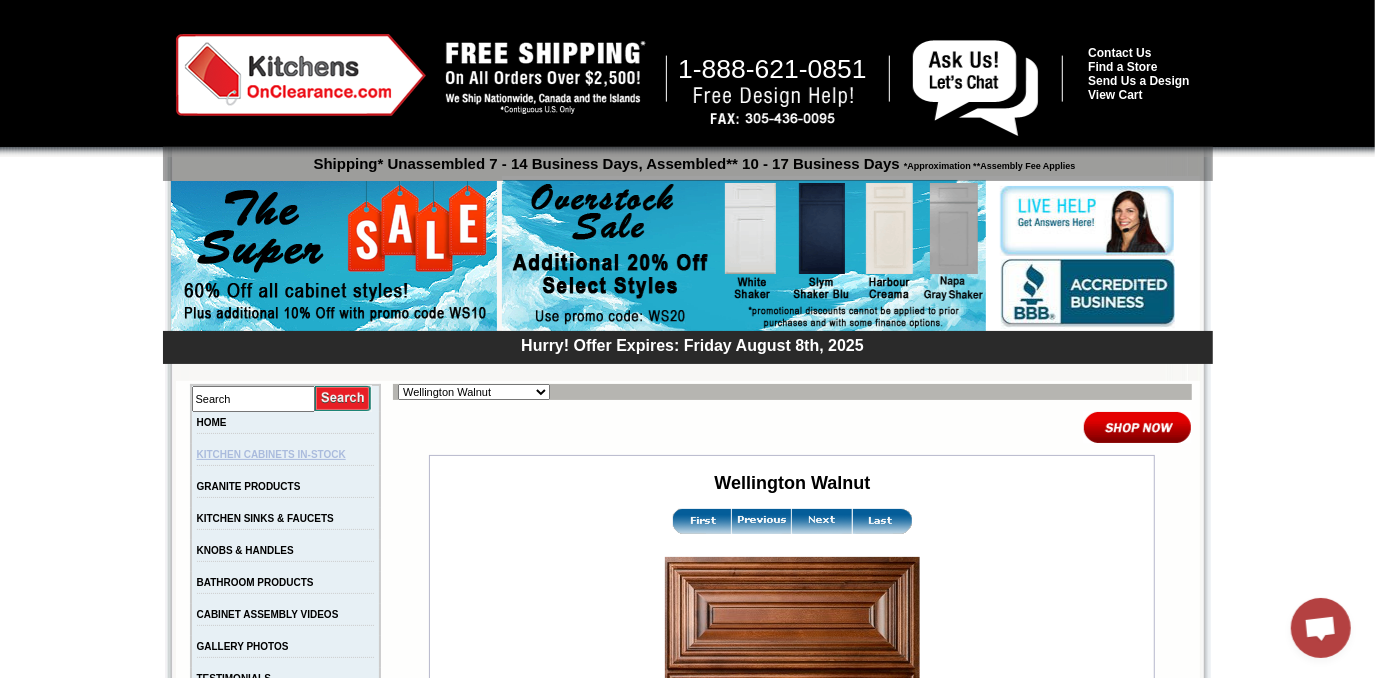 click on "KITCHEN CABINETS IN-STOCK" at bounding box center (271, 454) 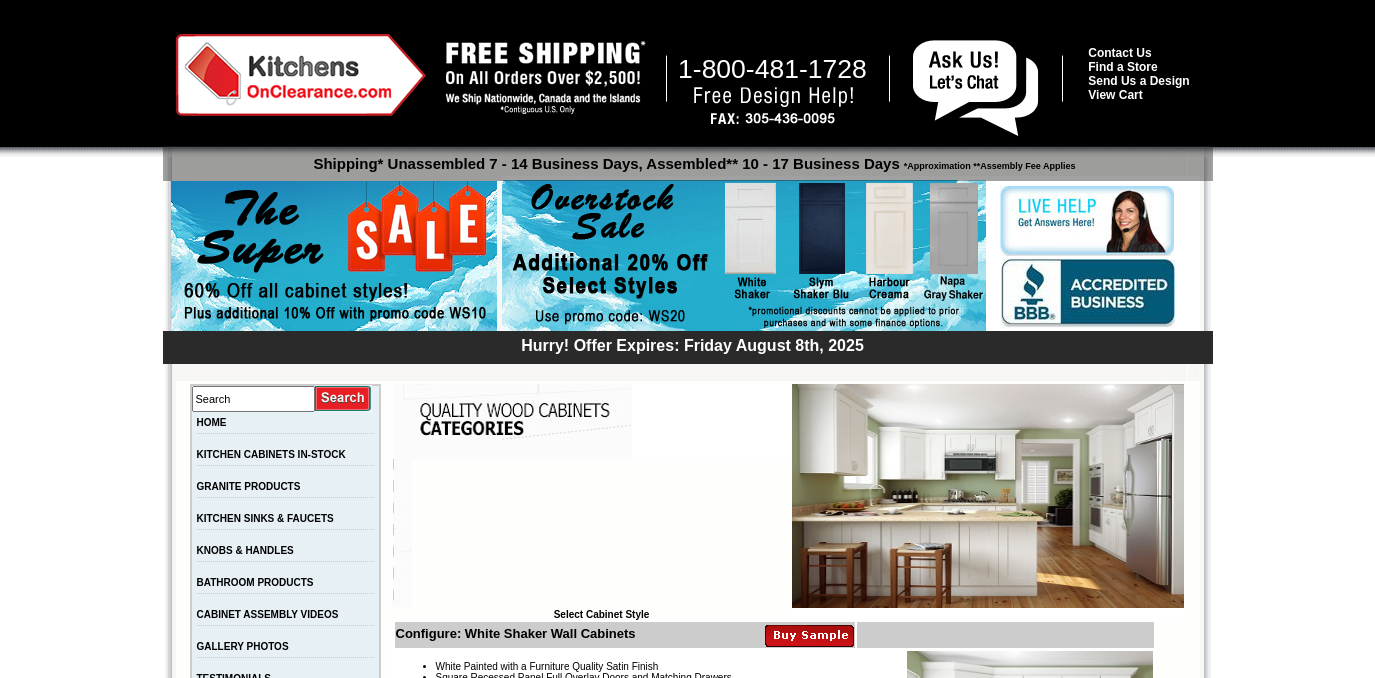 scroll, scrollTop: 0, scrollLeft: 0, axis: both 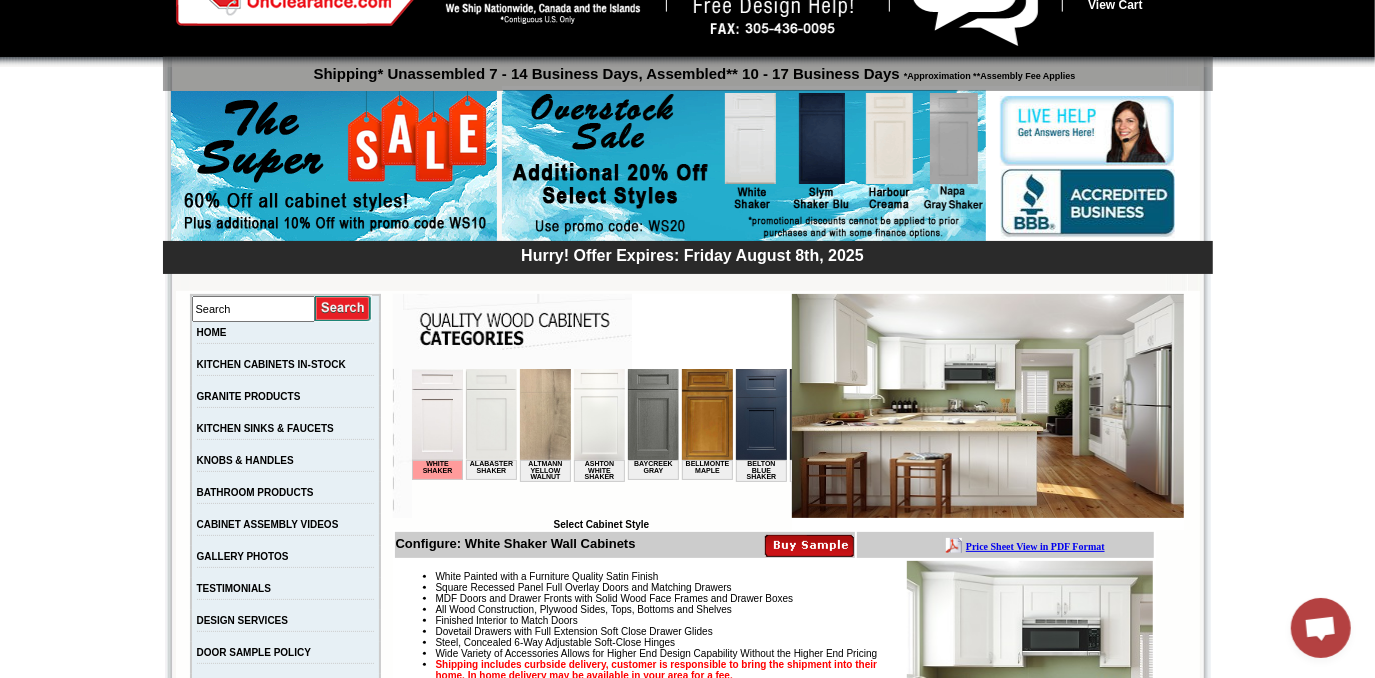 click at bounding box center [652, 413] 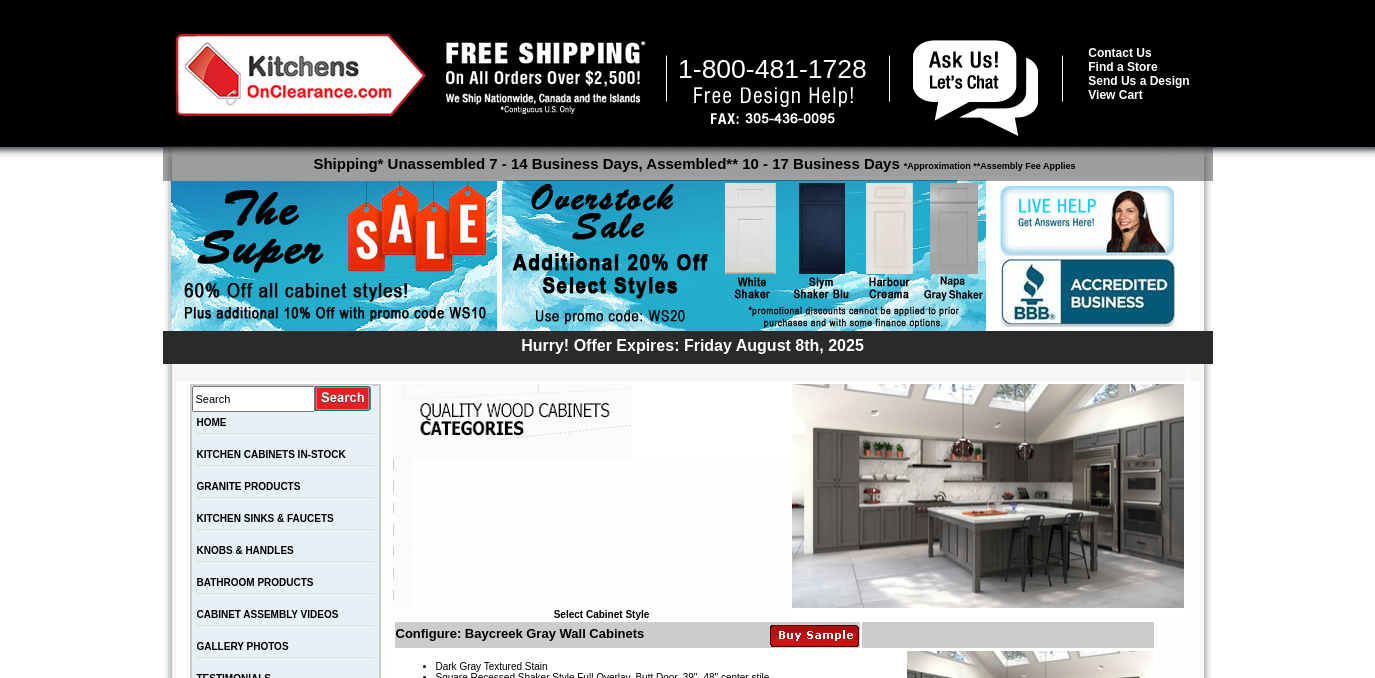 scroll, scrollTop: 0, scrollLeft: 0, axis: both 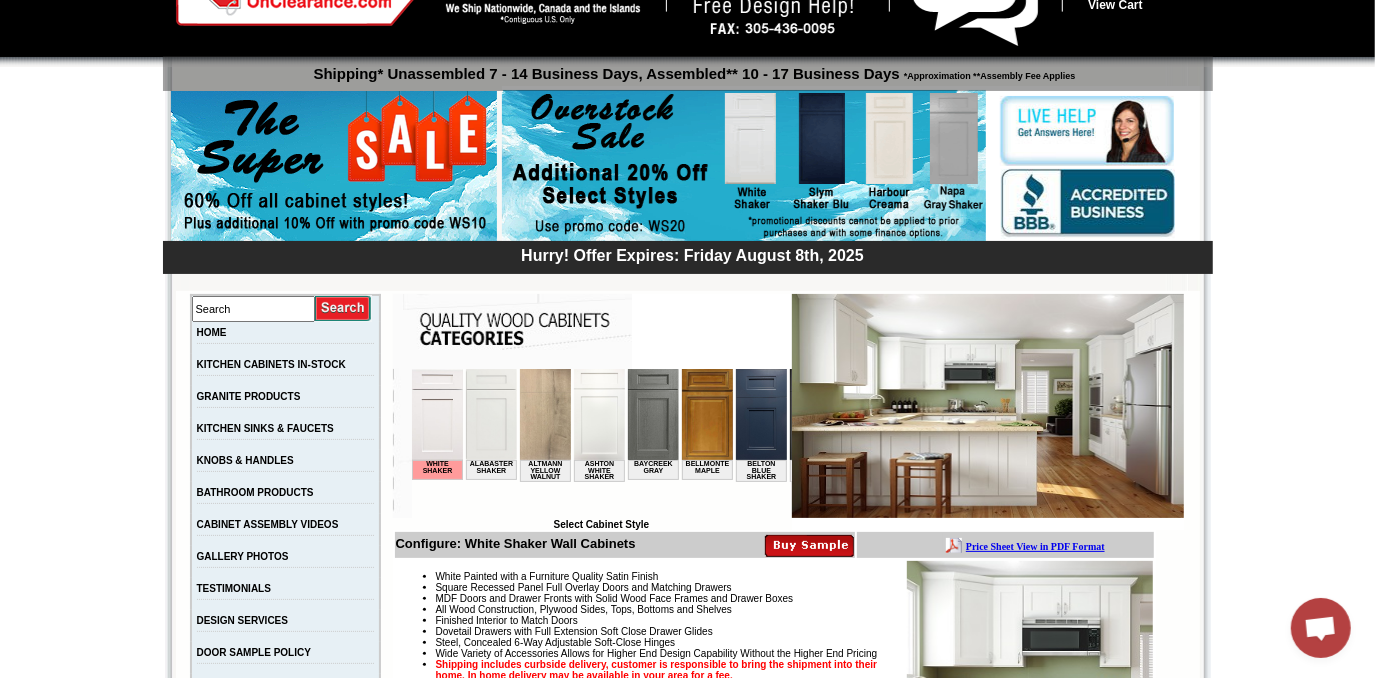 click at bounding box center (706, 413) 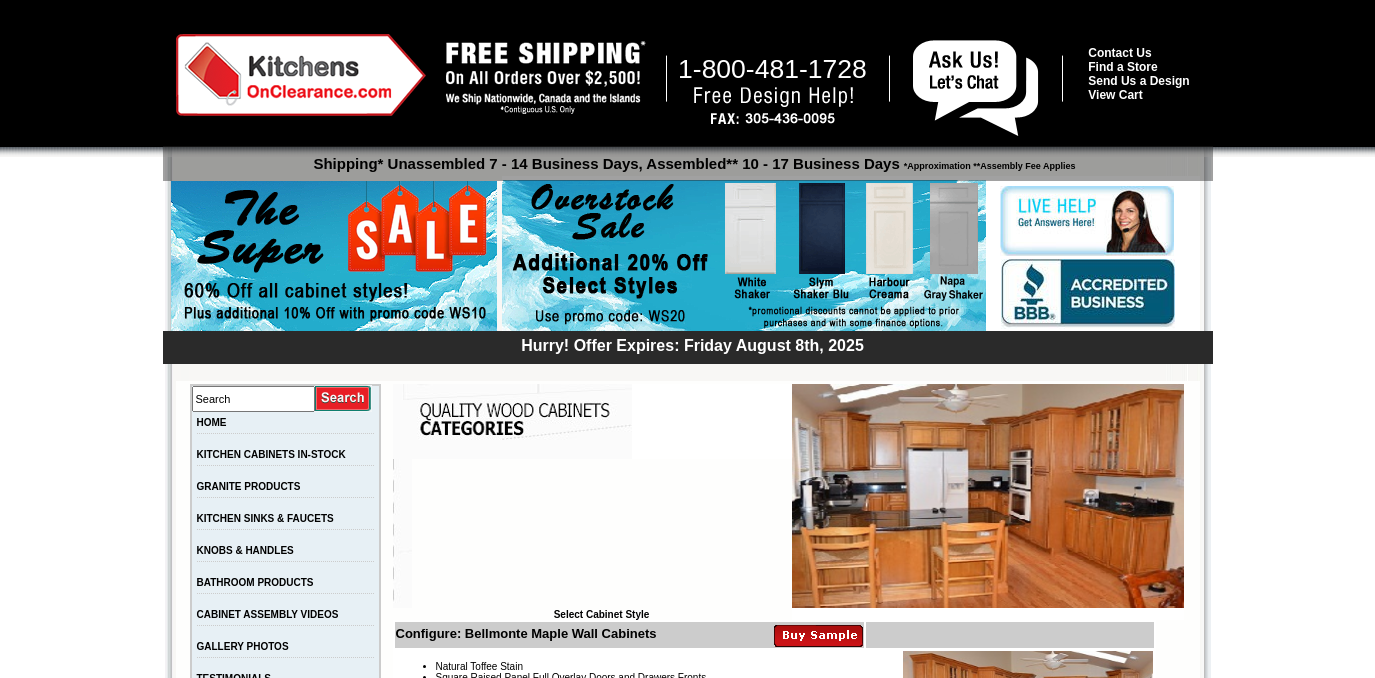 scroll, scrollTop: 0, scrollLeft: 0, axis: both 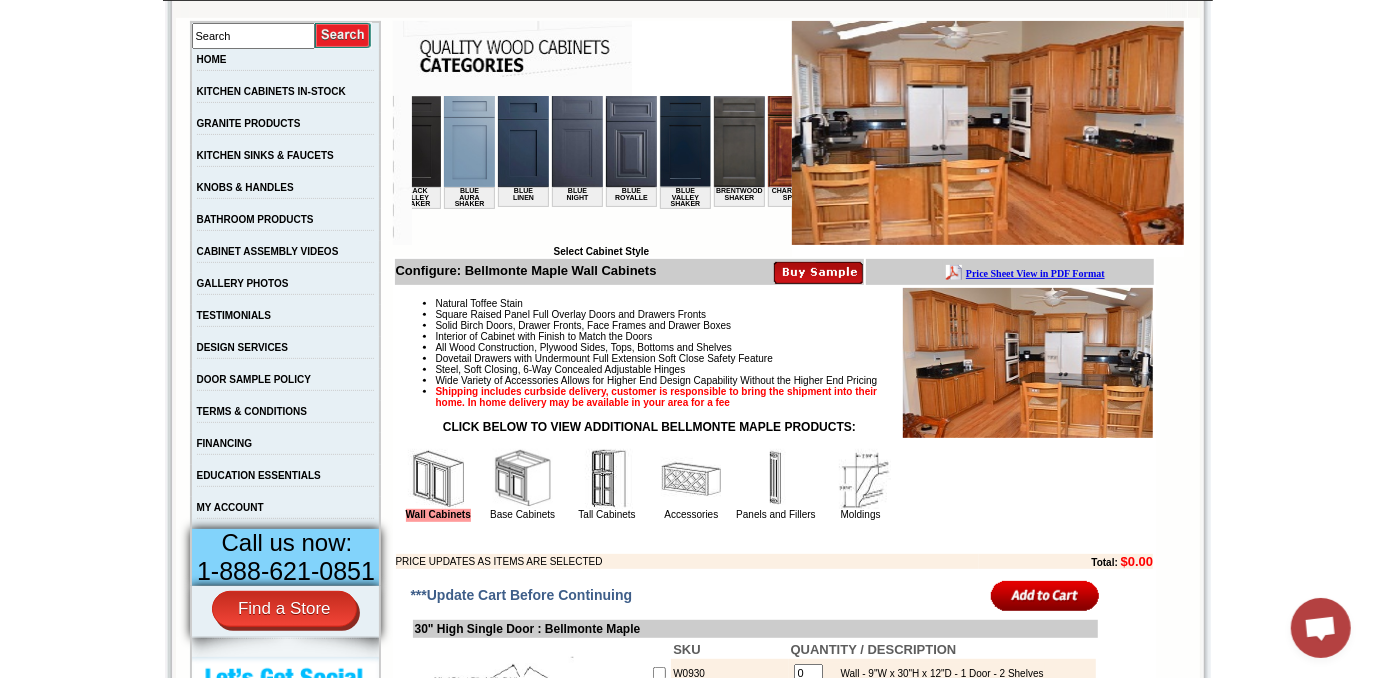 click at bounding box center (684, 140) 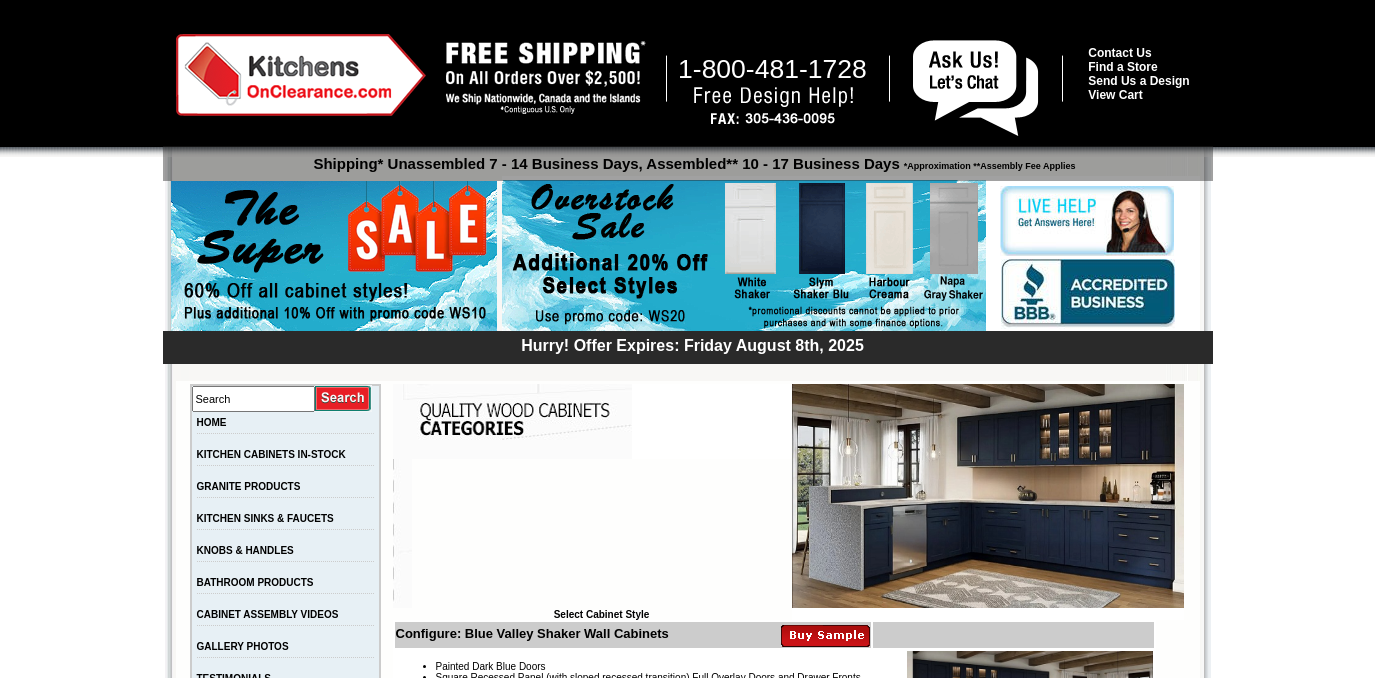 scroll, scrollTop: 0, scrollLeft: 0, axis: both 